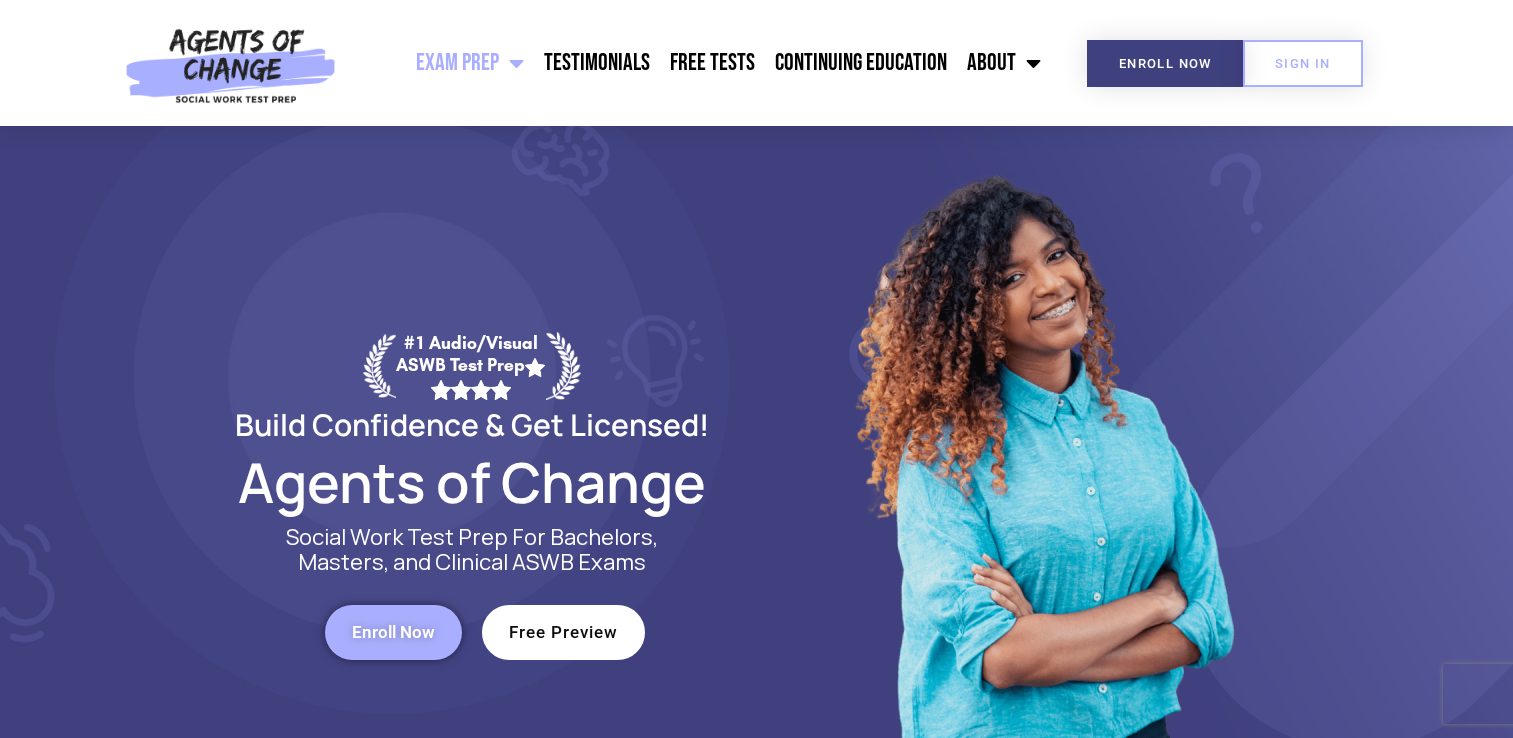 scroll, scrollTop: 0, scrollLeft: 0, axis: both 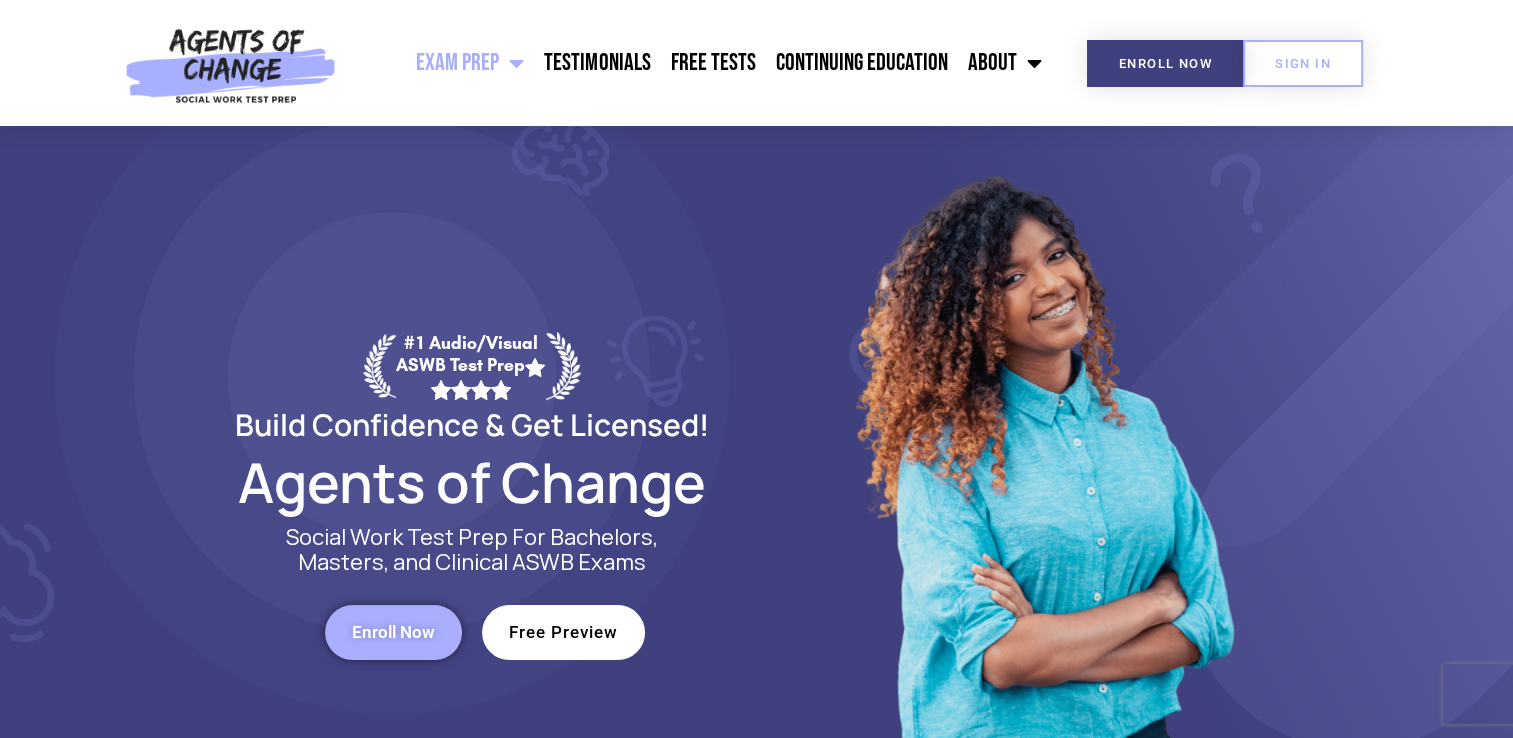 click on "Free Preview" at bounding box center (563, 632) 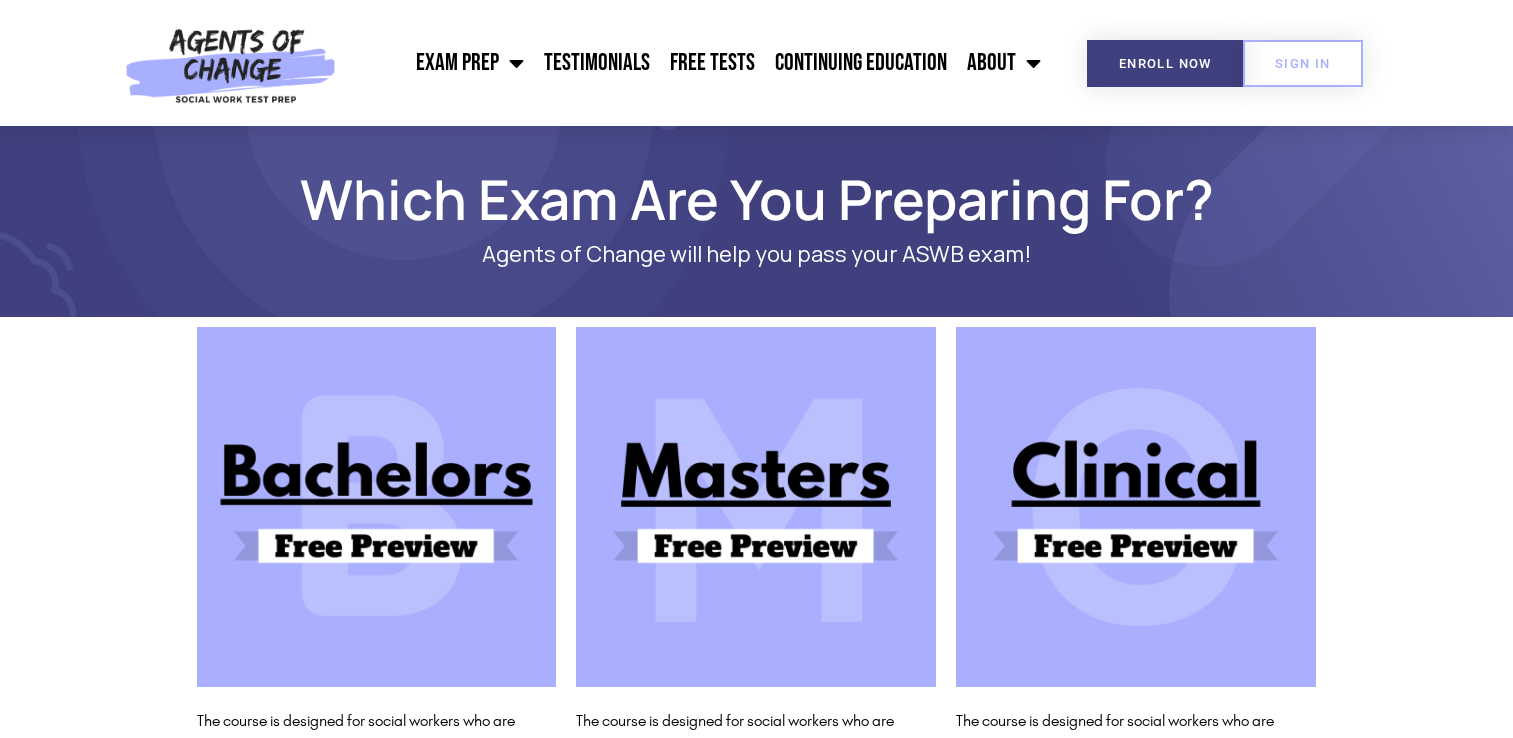 scroll, scrollTop: 0, scrollLeft: 0, axis: both 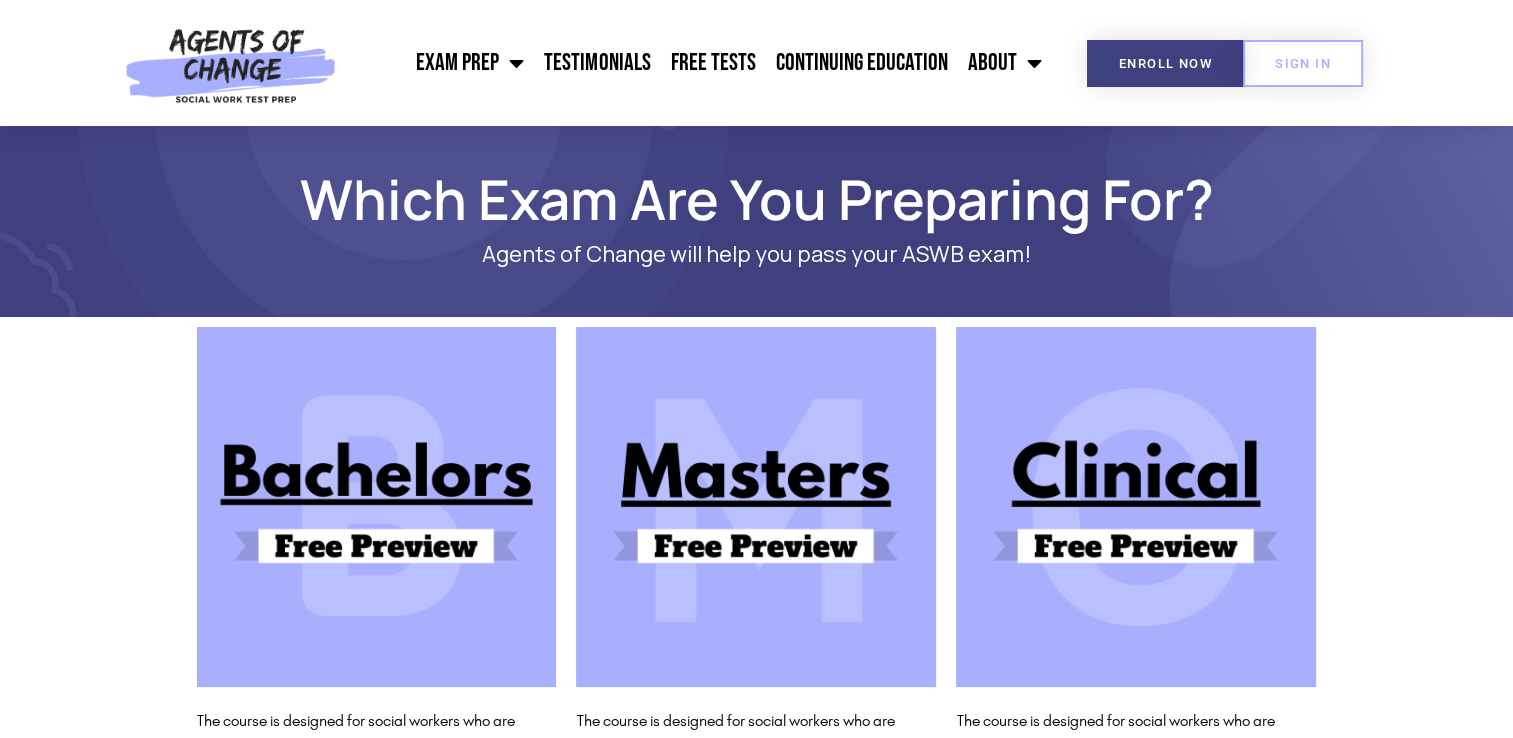 click at bounding box center [1136, 507] 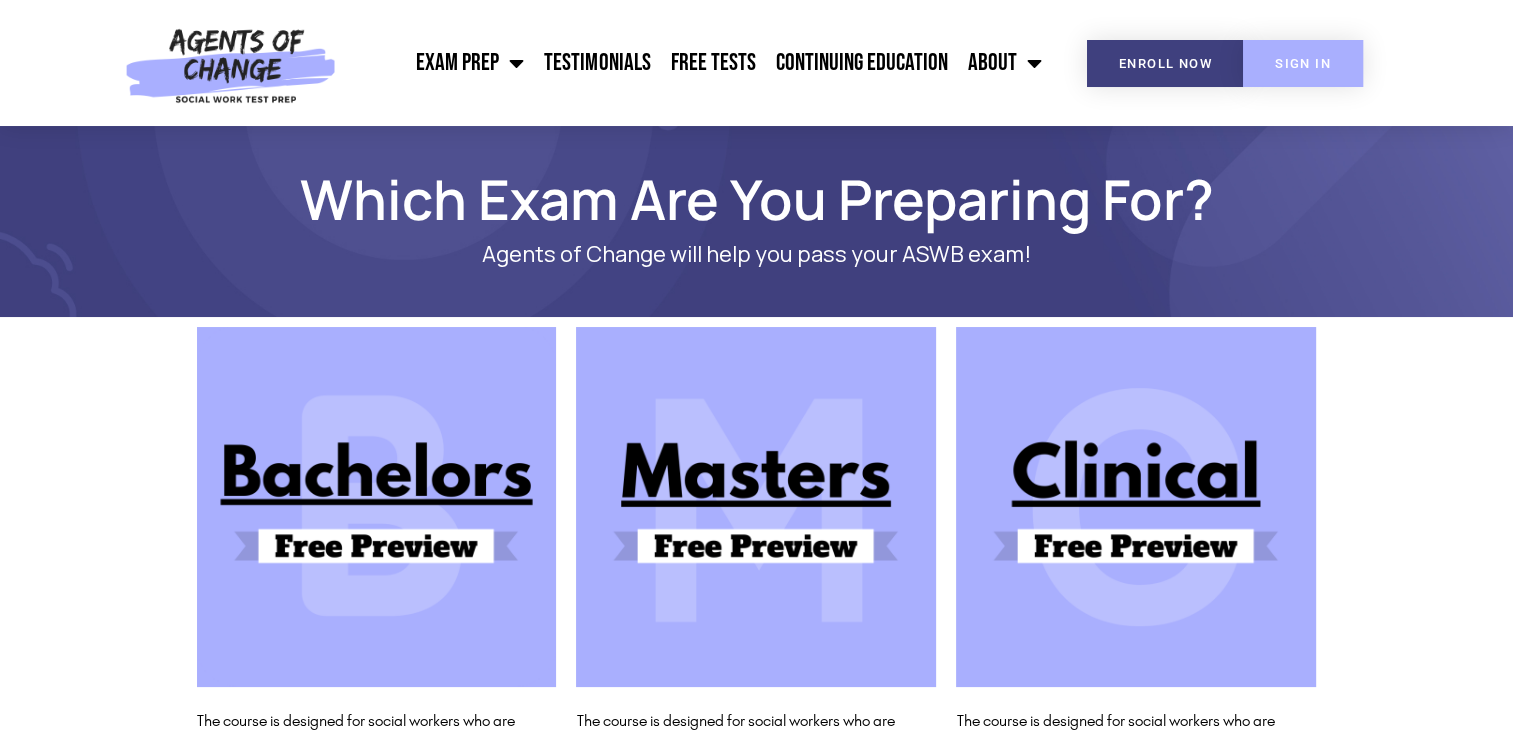 click on "SIGN IN" at bounding box center (1303, 63) 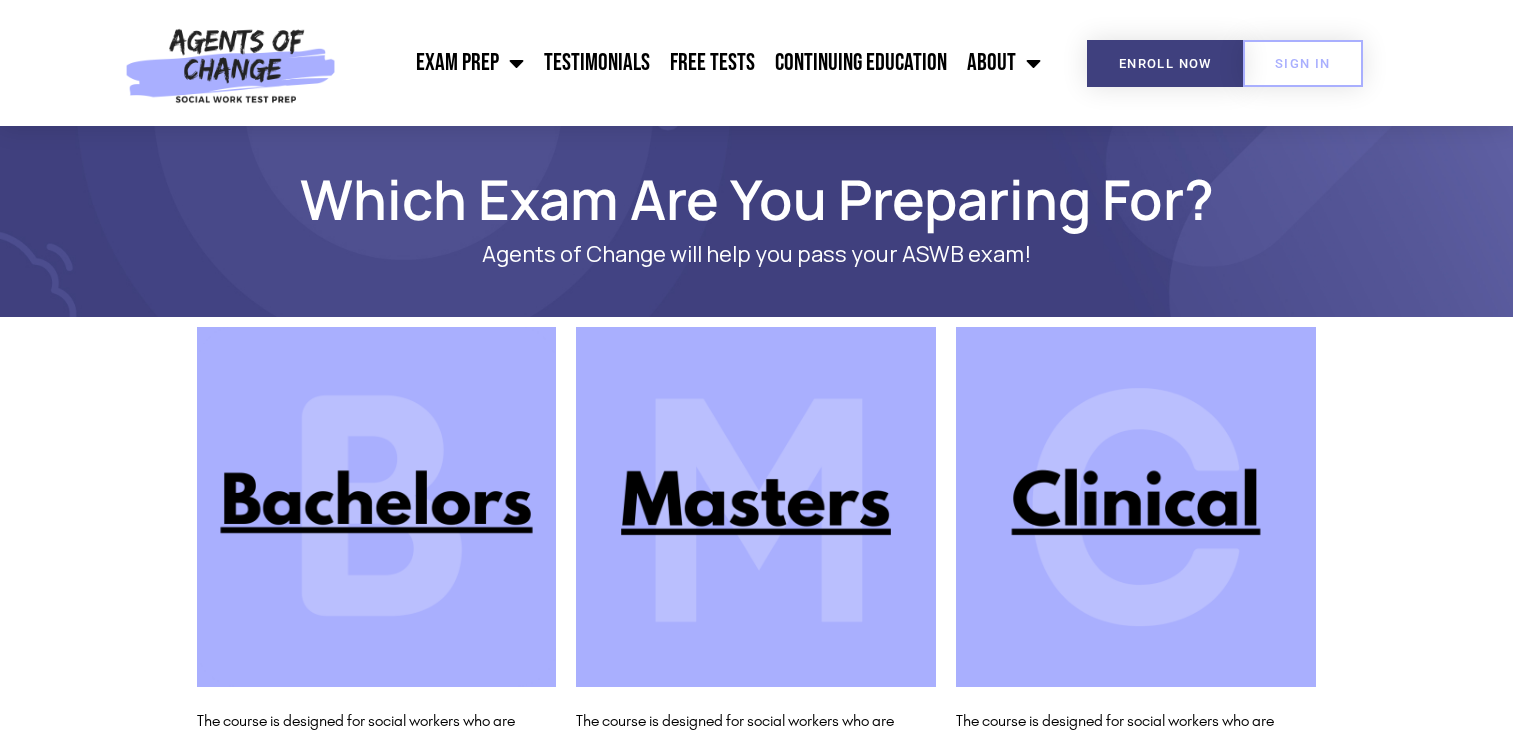 scroll, scrollTop: 0, scrollLeft: 0, axis: both 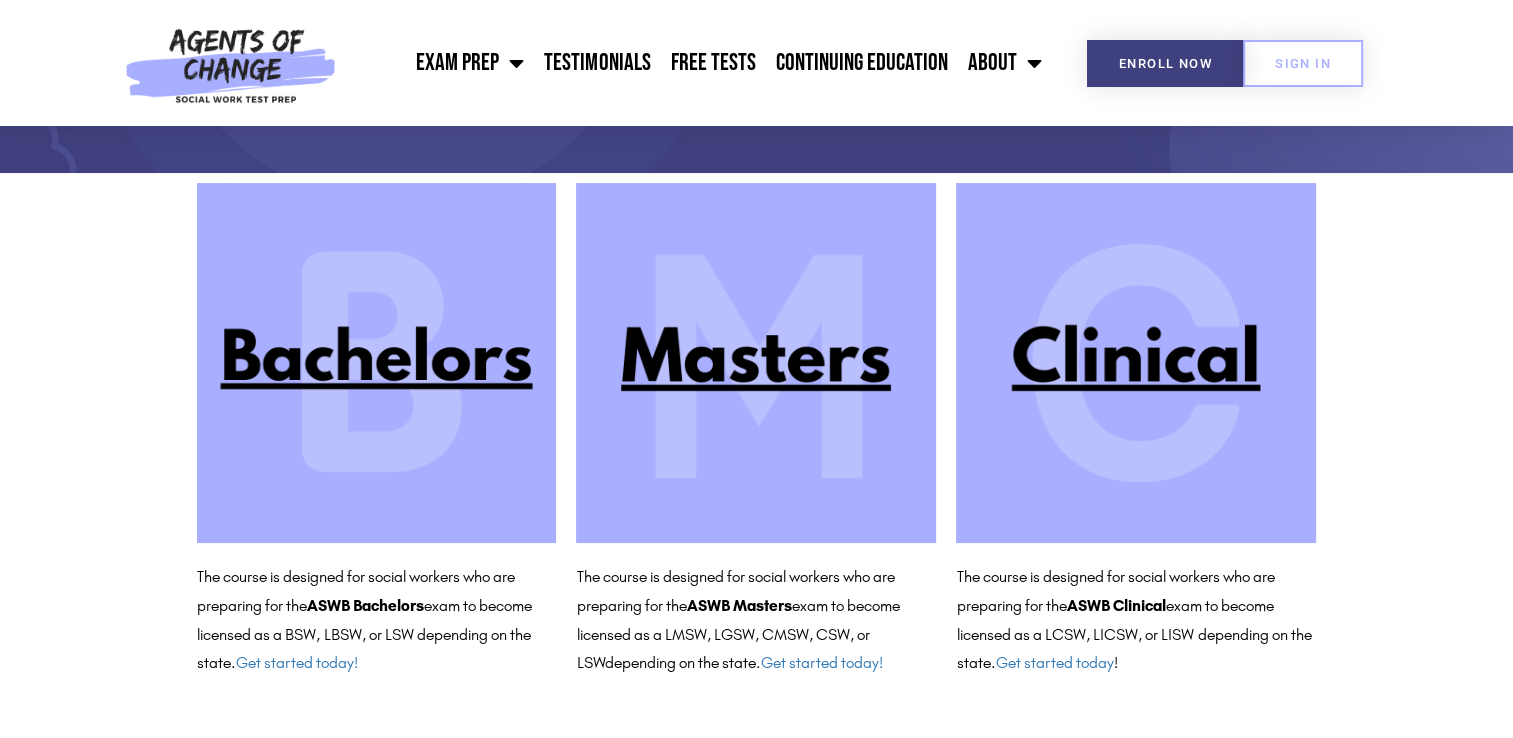 click at bounding box center (1136, 363) 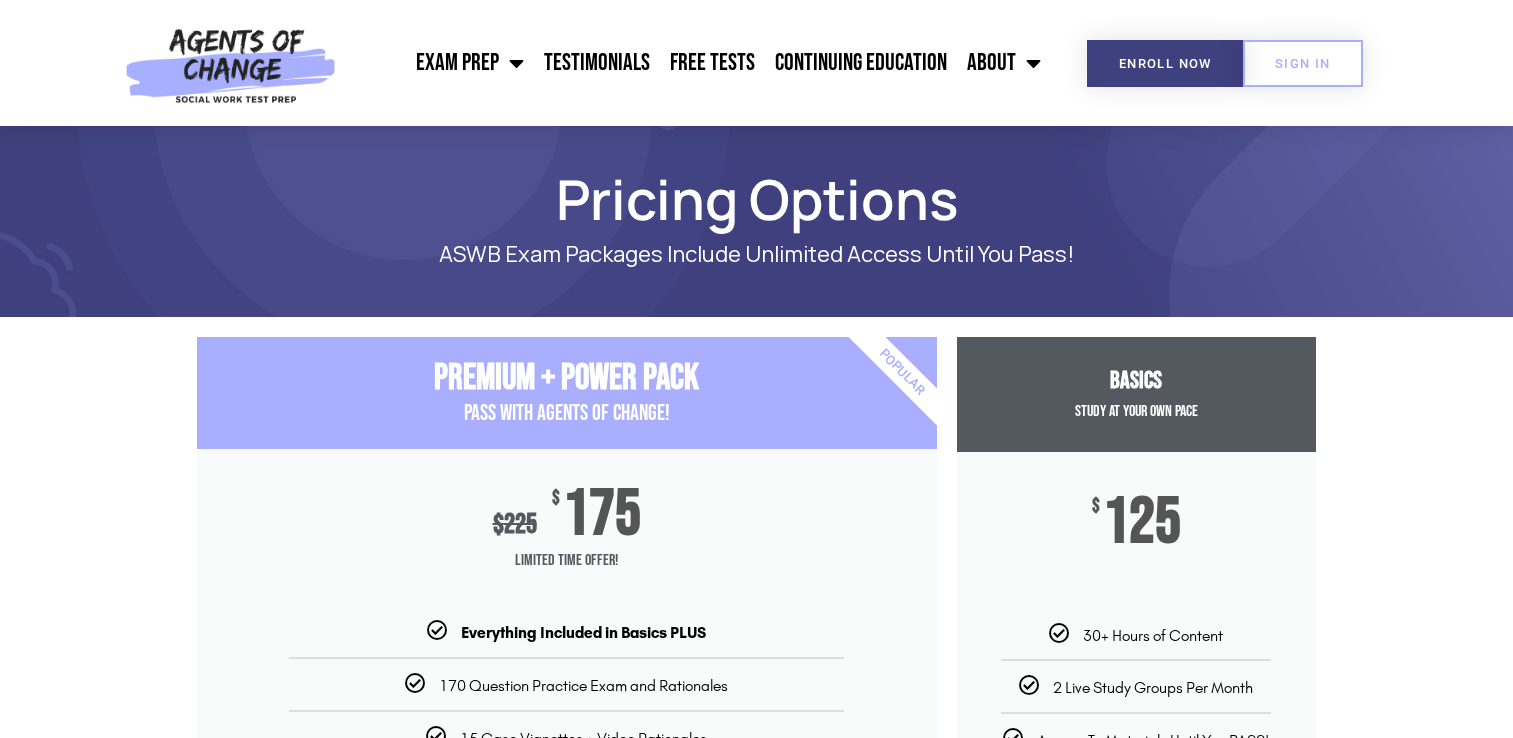 scroll, scrollTop: 0, scrollLeft: 0, axis: both 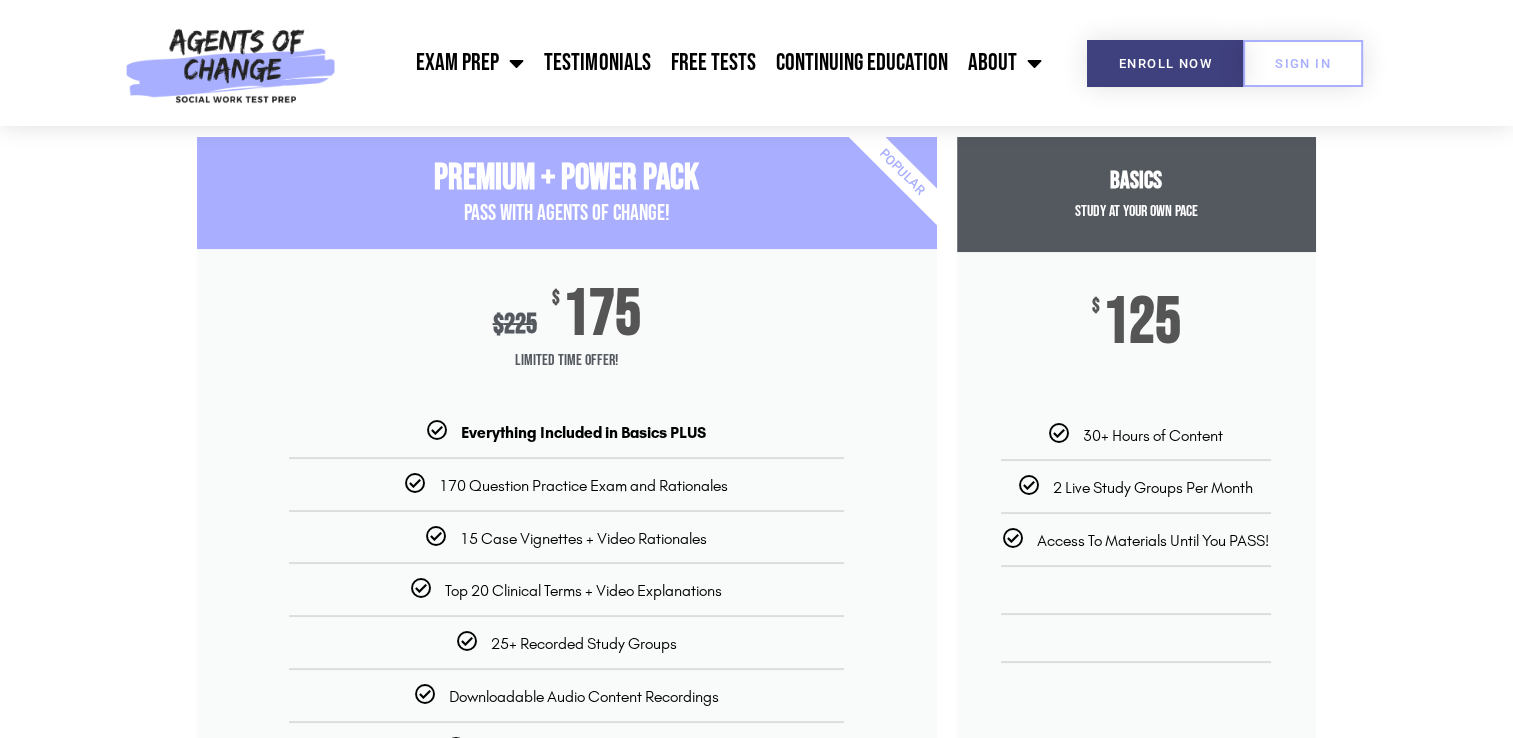 drag, startPoint x: 554, startPoint y: 306, endPoint x: 666, endPoint y: 308, distance: 112.01785 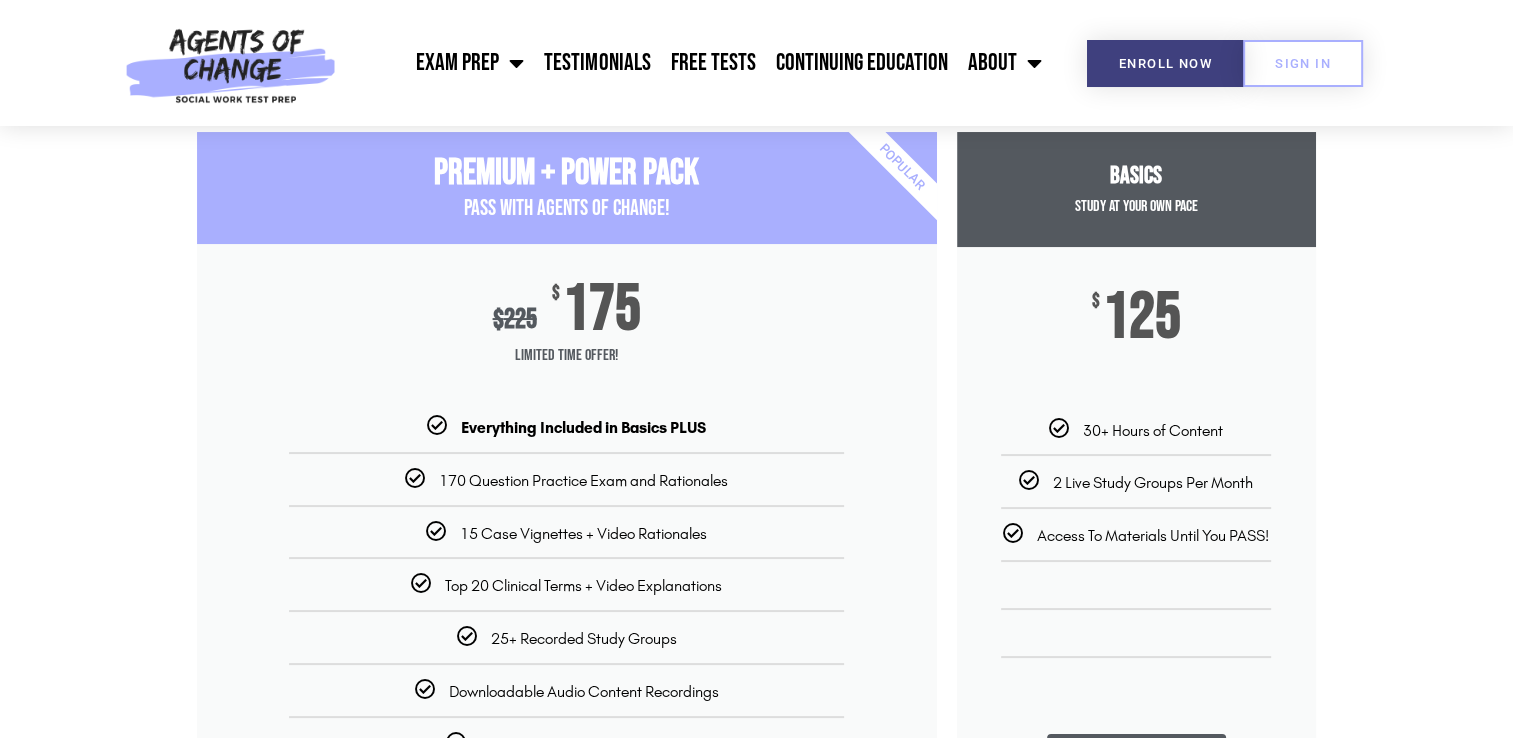 scroll, scrollTop: 200, scrollLeft: 0, axis: vertical 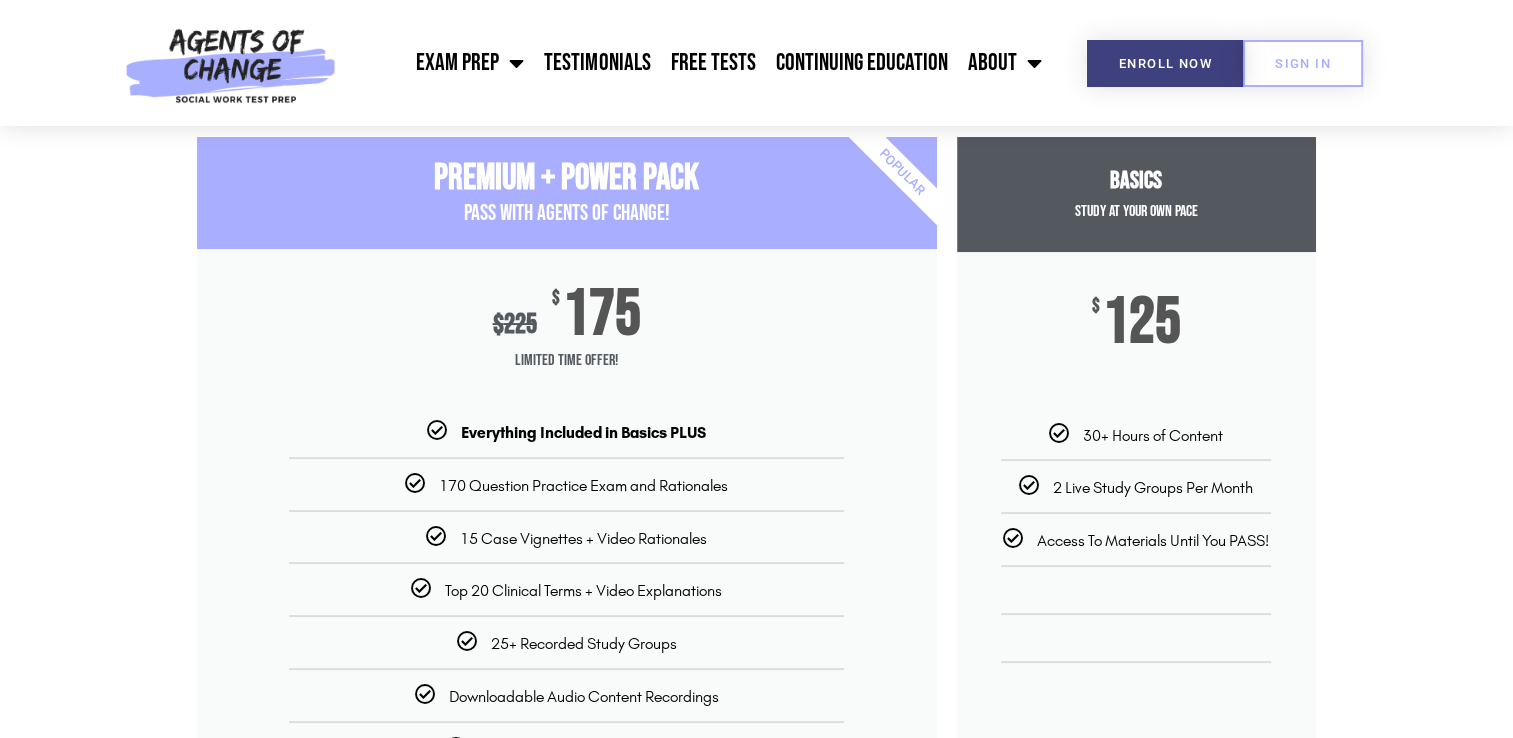 drag, startPoint x: 1085, startPoint y: 186, endPoint x: 1237, endPoint y: 206, distance: 153.31015 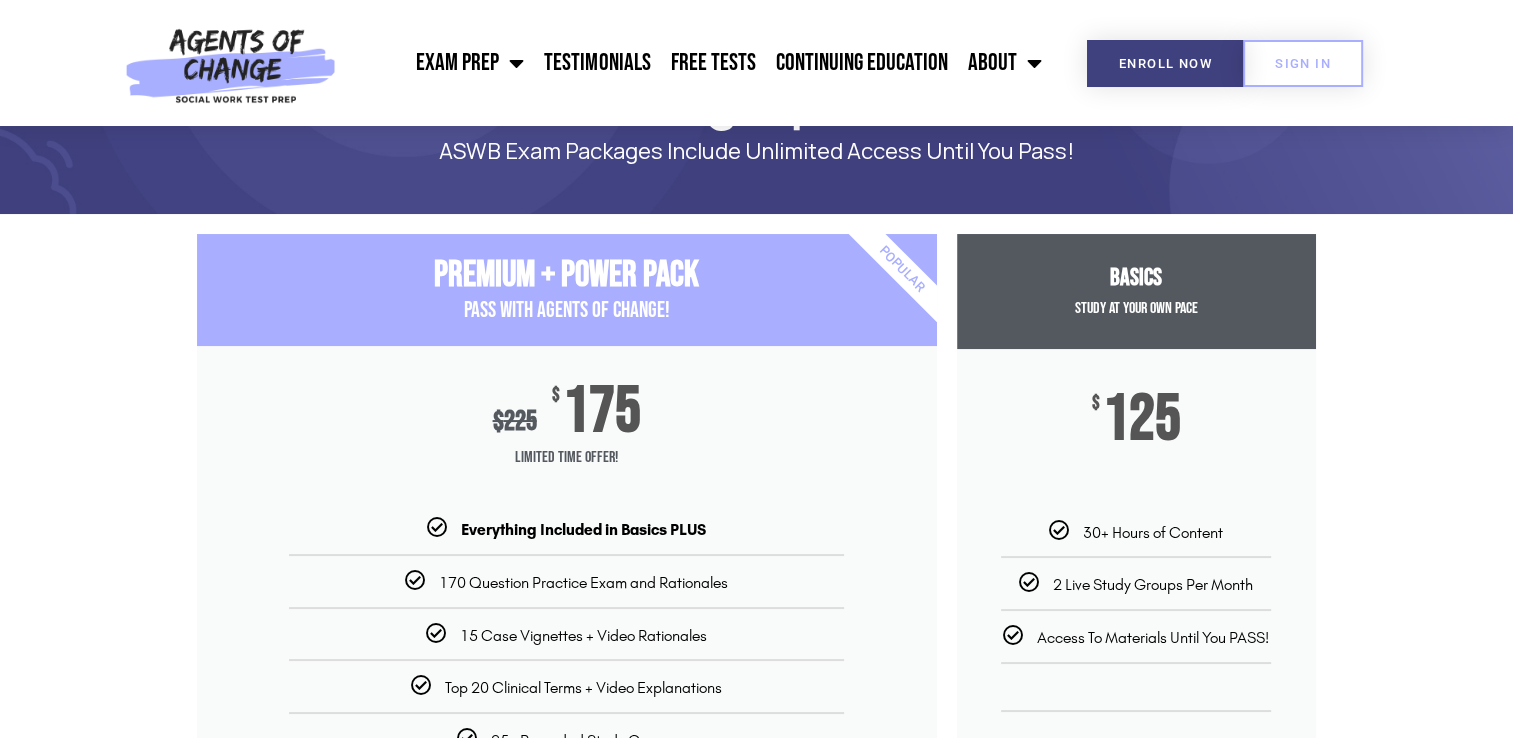 scroll, scrollTop: 100, scrollLeft: 0, axis: vertical 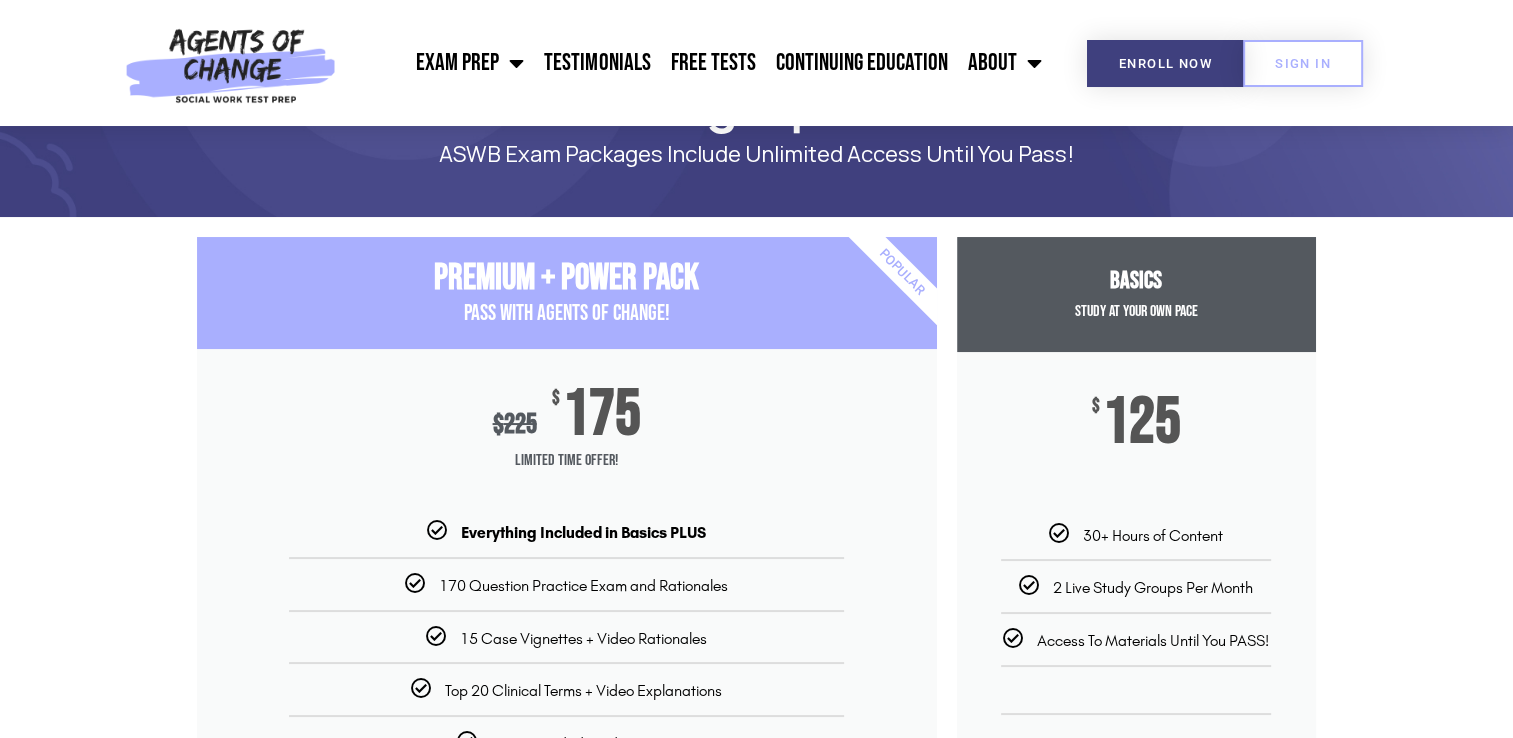 click on "$
[PRICE]" at bounding box center (1136, 438) 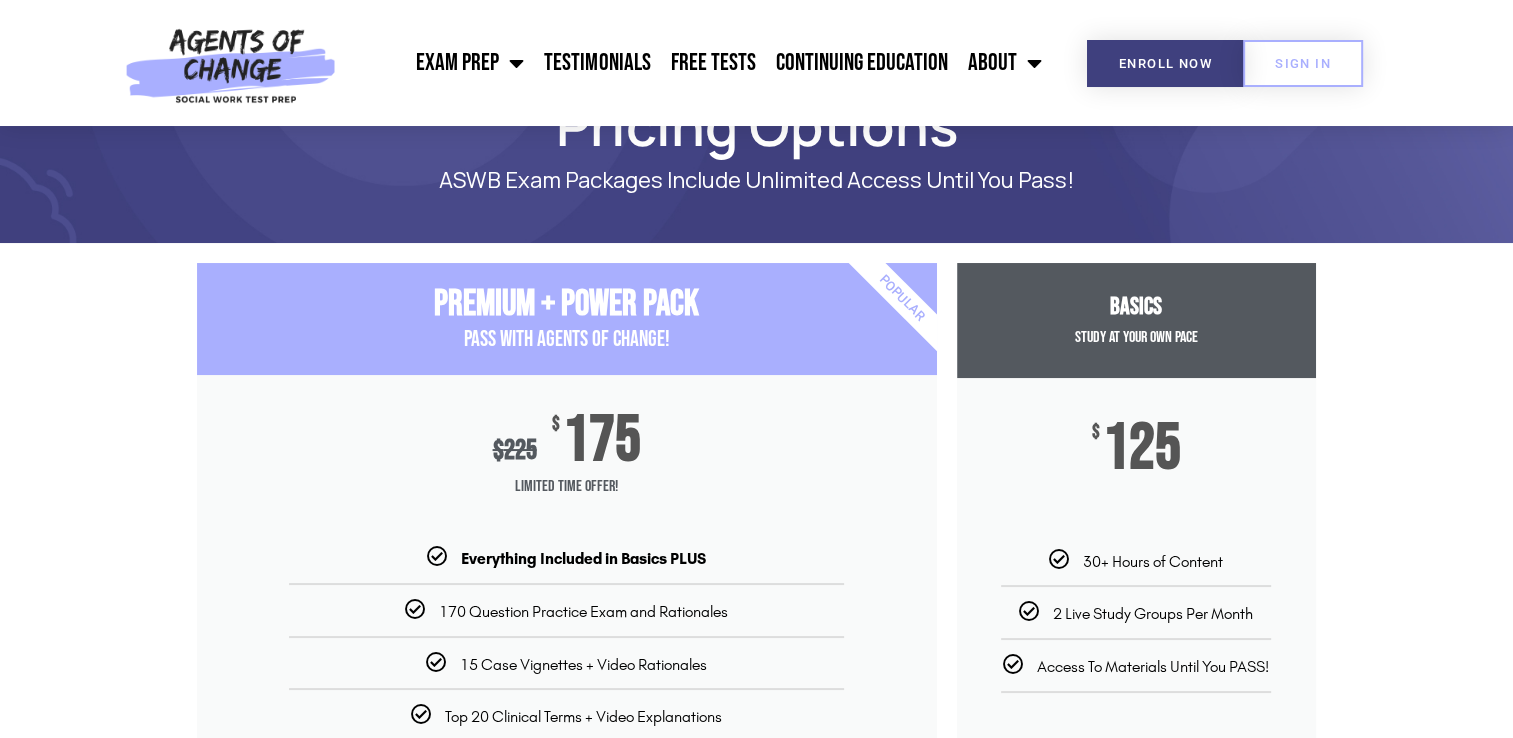 scroll, scrollTop: 0, scrollLeft: 0, axis: both 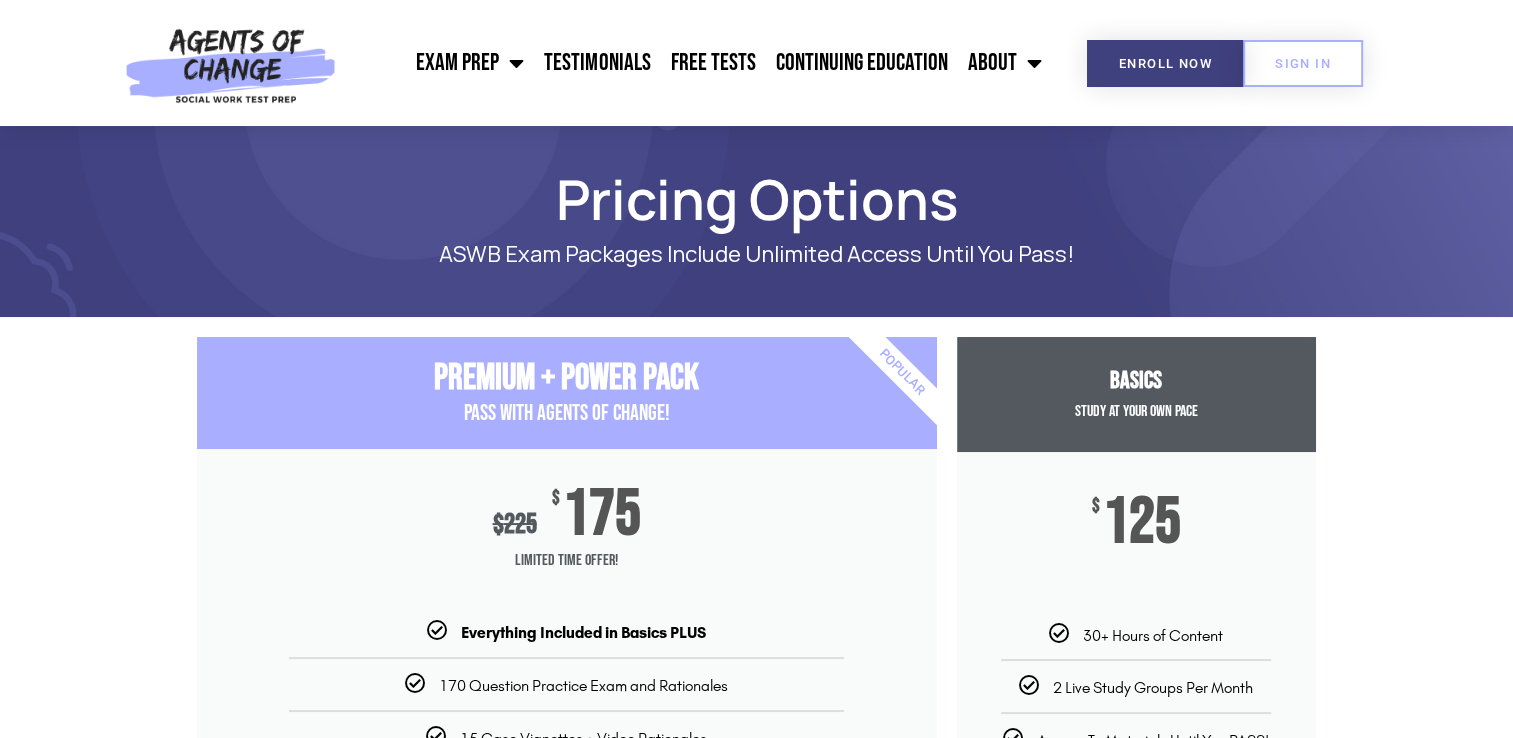 drag, startPoint x: 420, startPoint y: 380, endPoint x: 742, endPoint y: 410, distance: 323.3945 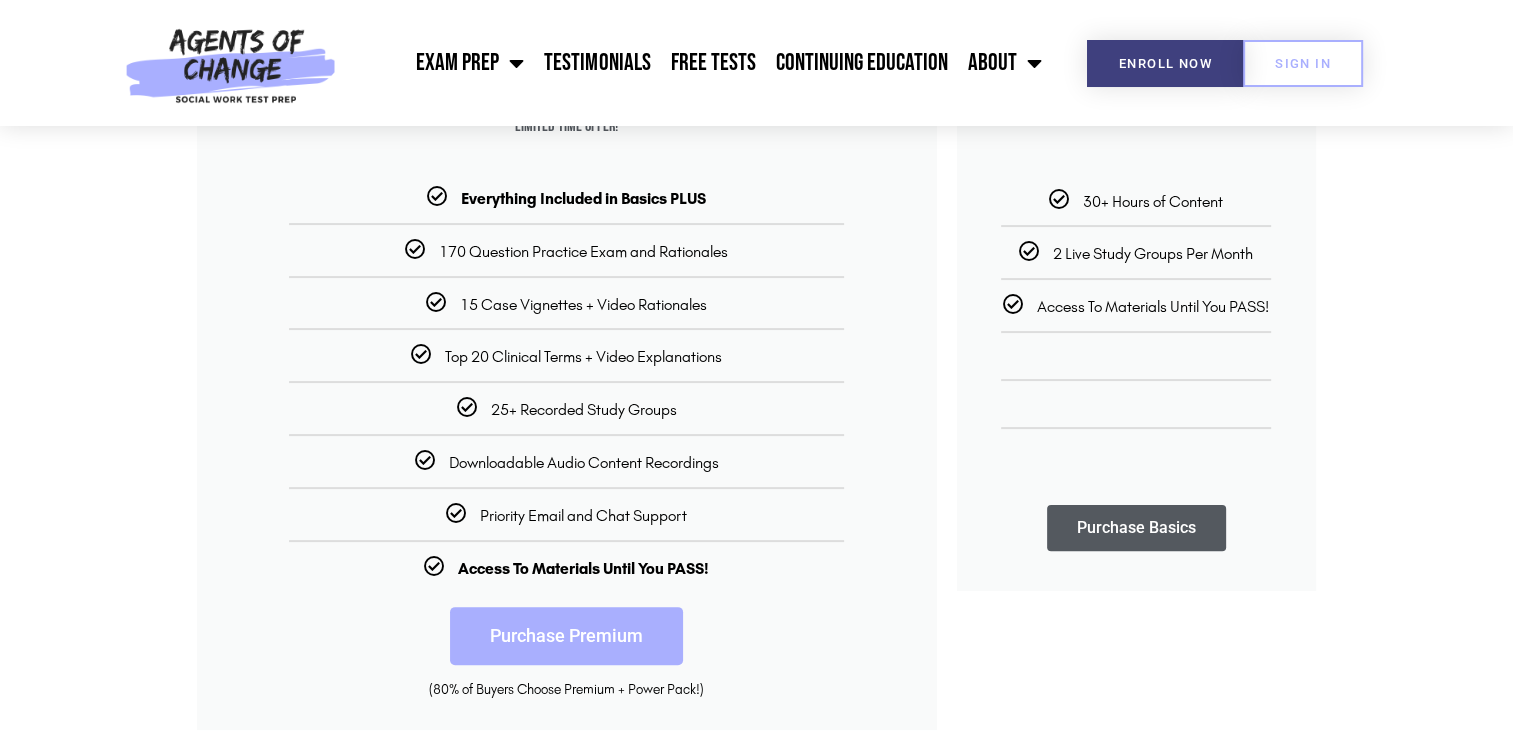 scroll, scrollTop: 400, scrollLeft: 0, axis: vertical 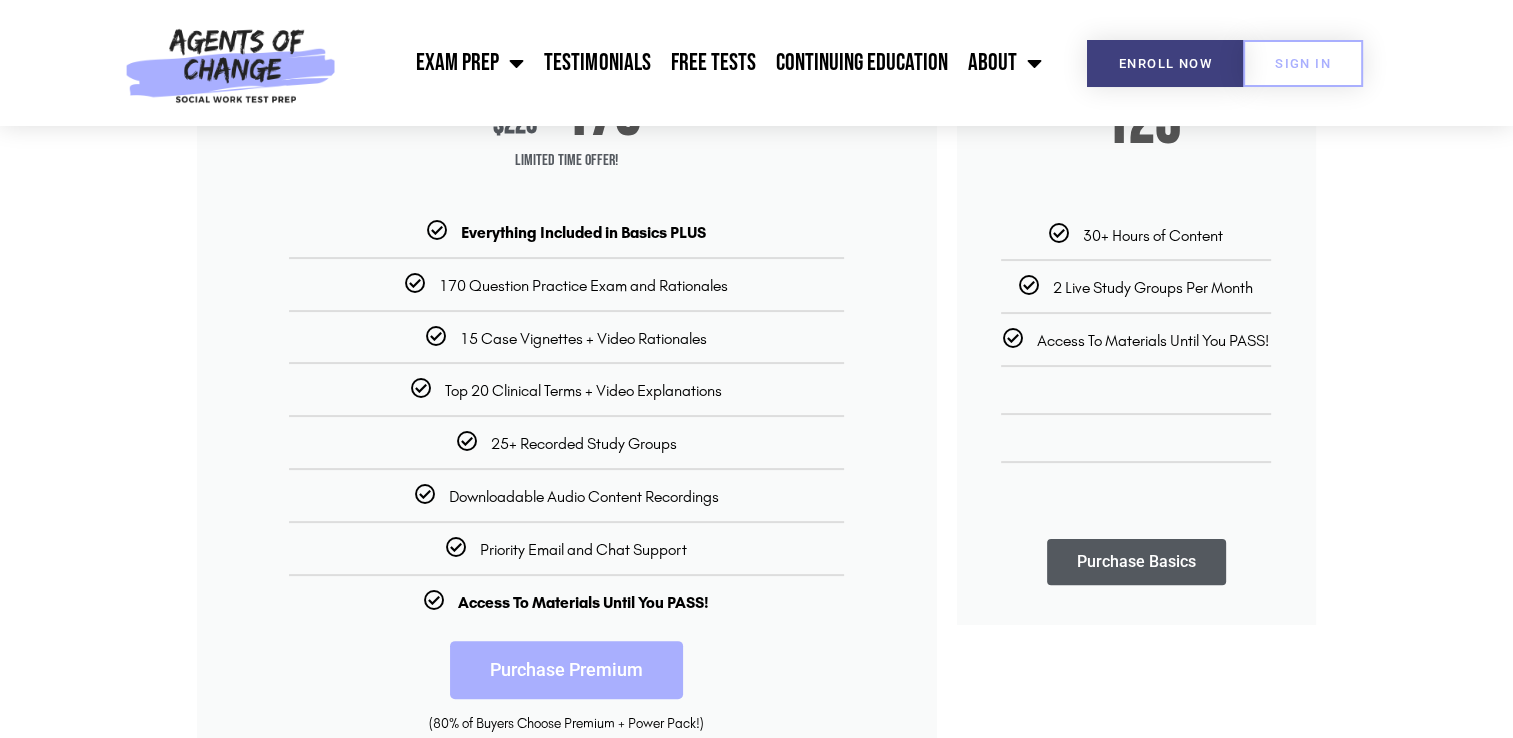 drag, startPoint x: 696, startPoint y: 552, endPoint x: 478, endPoint y: 559, distance: 218.11235 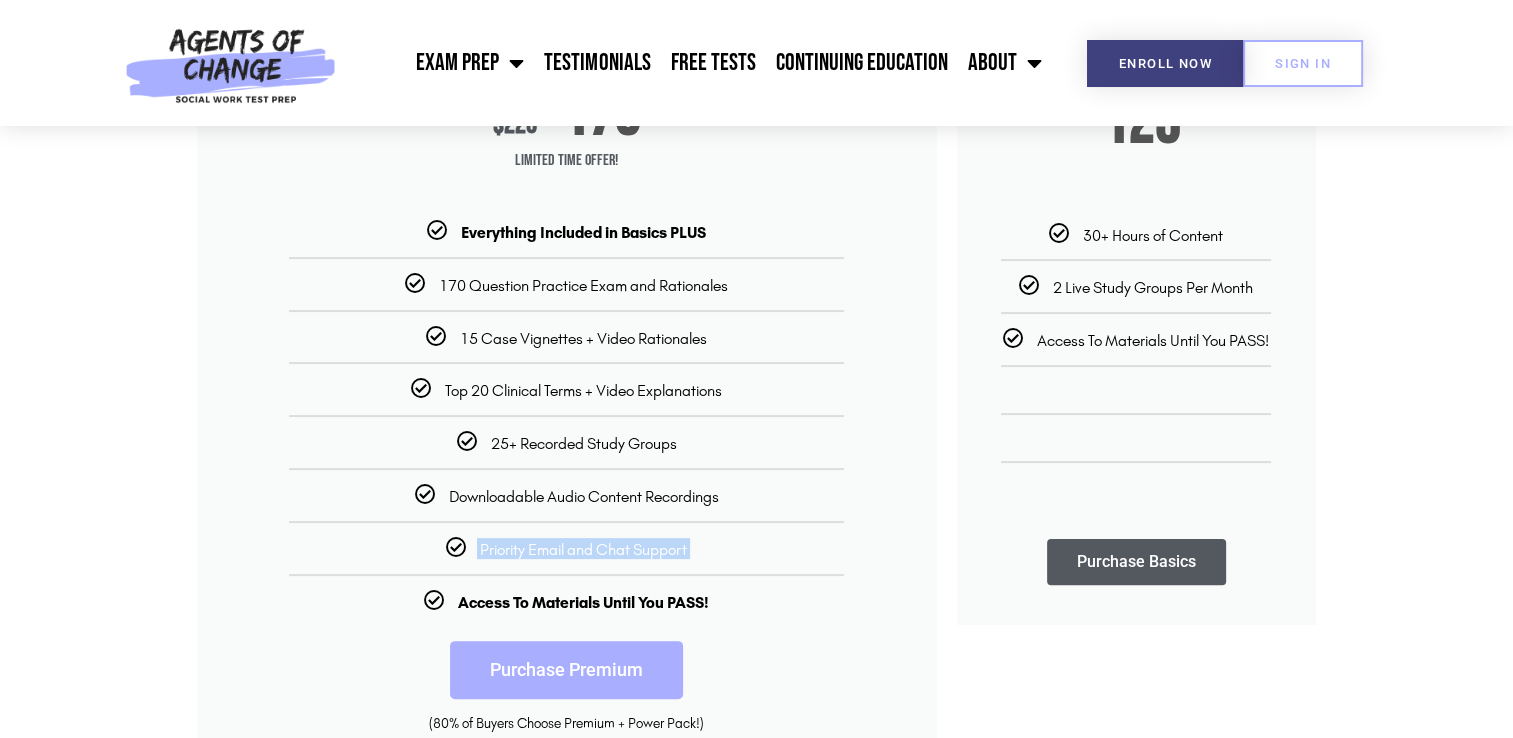 drag, startPoint x: 471, startPoint y: 544, endPoint x: 717, endPoint y: 562, distance: 246.65765 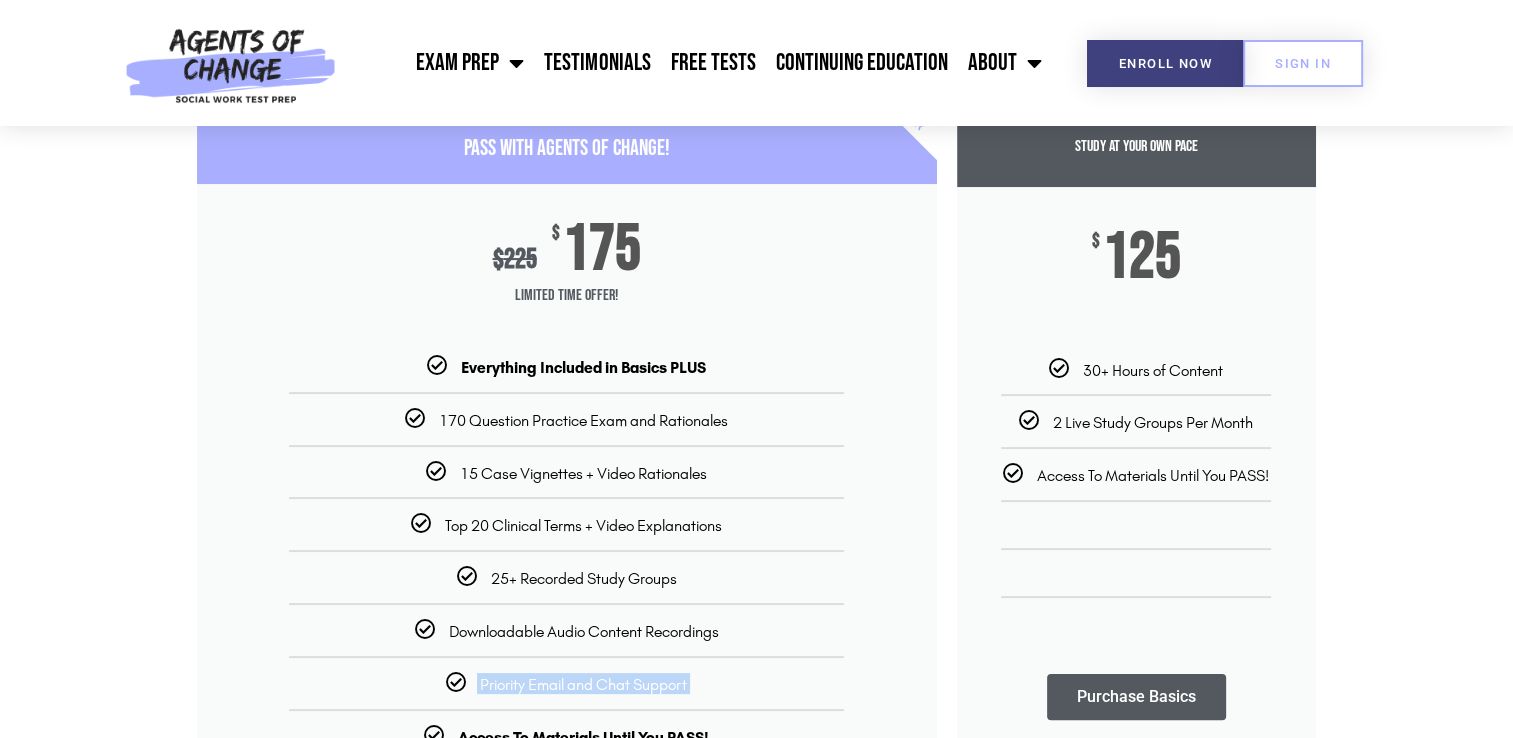 scroll, scrollTop: 300, scrollLeft: 0, axis: vertical 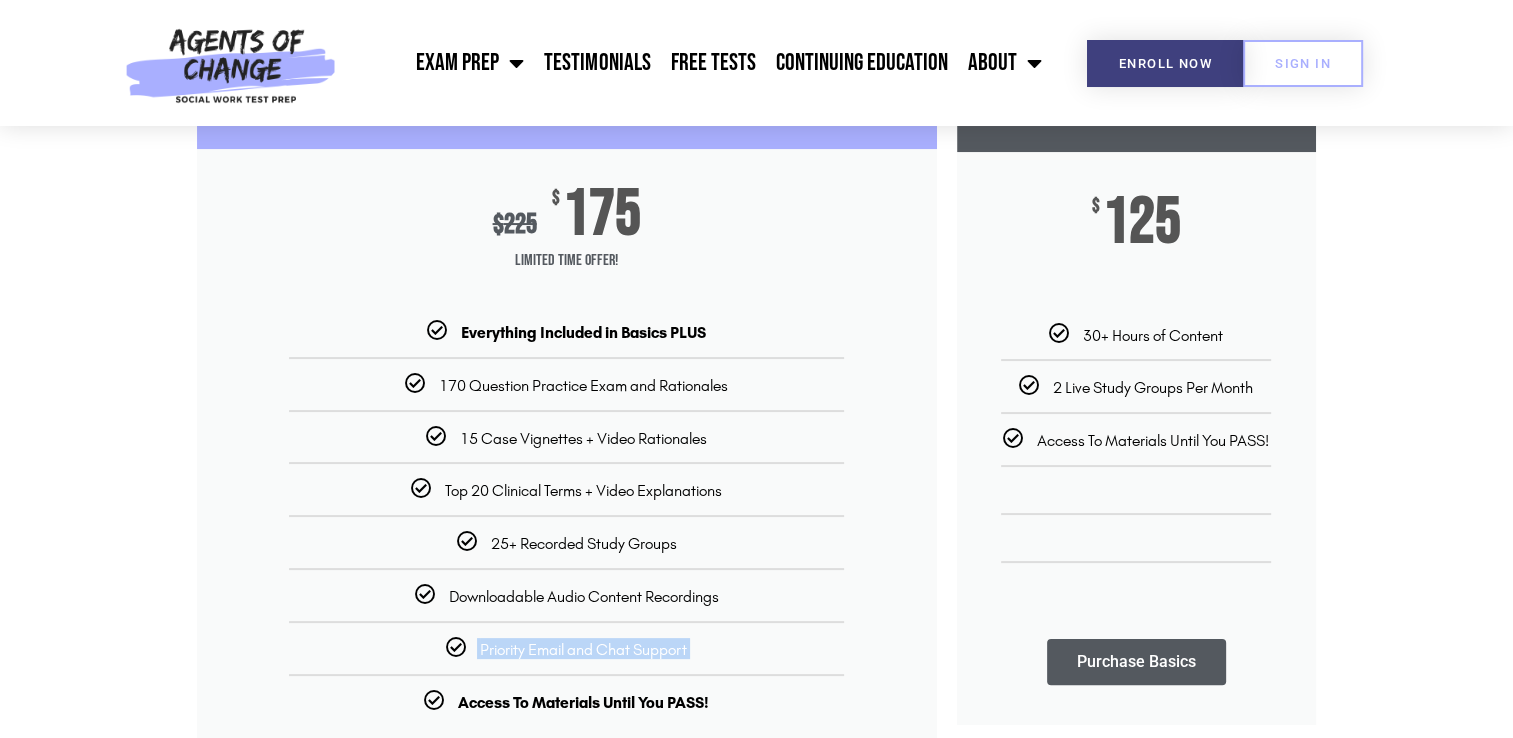 drag, startPoint x: 545, startPoint y: 216, endPoint x: 727, endPoint y: 254, distance: 185.92471 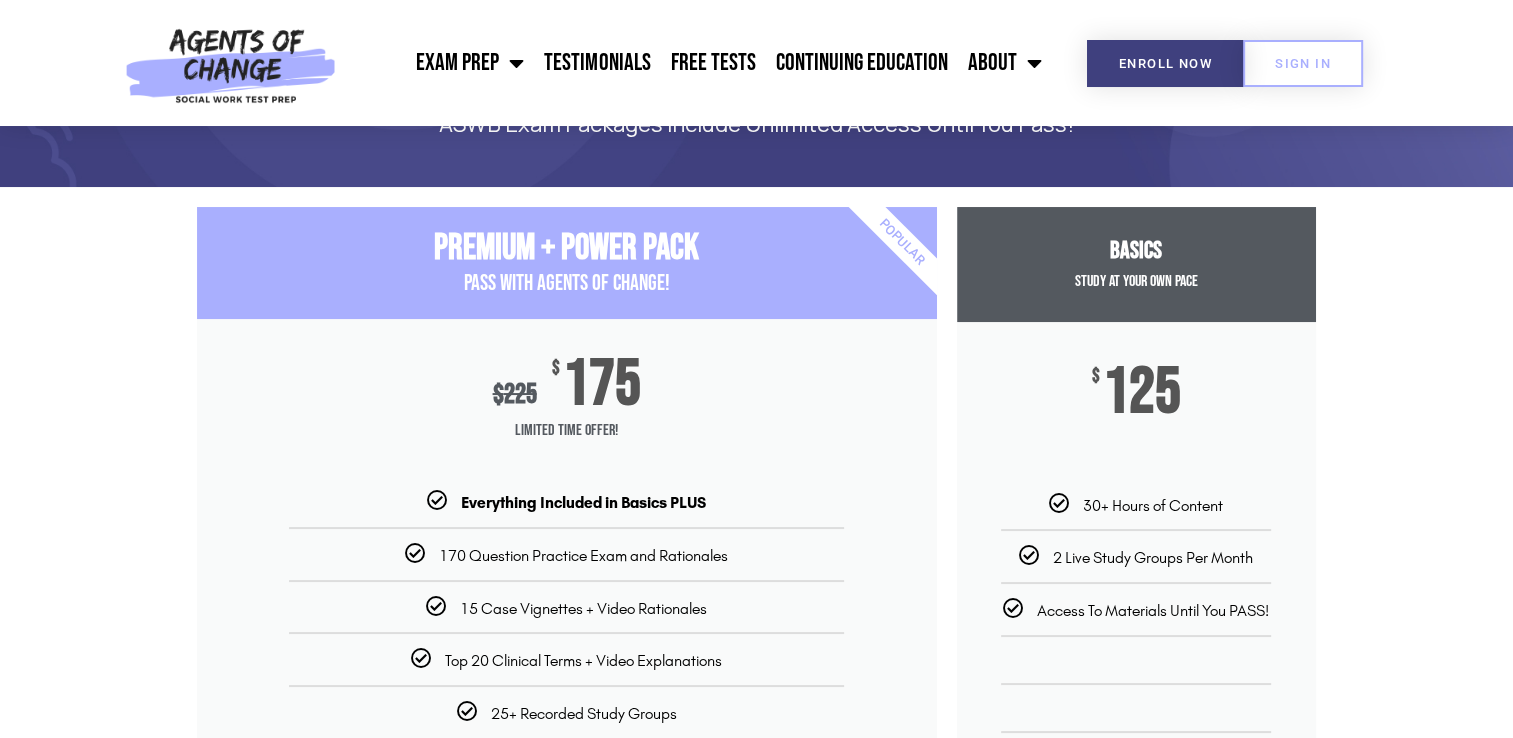 scroll, scrollTop: 100, scrollLeft: 0, axis: vertical 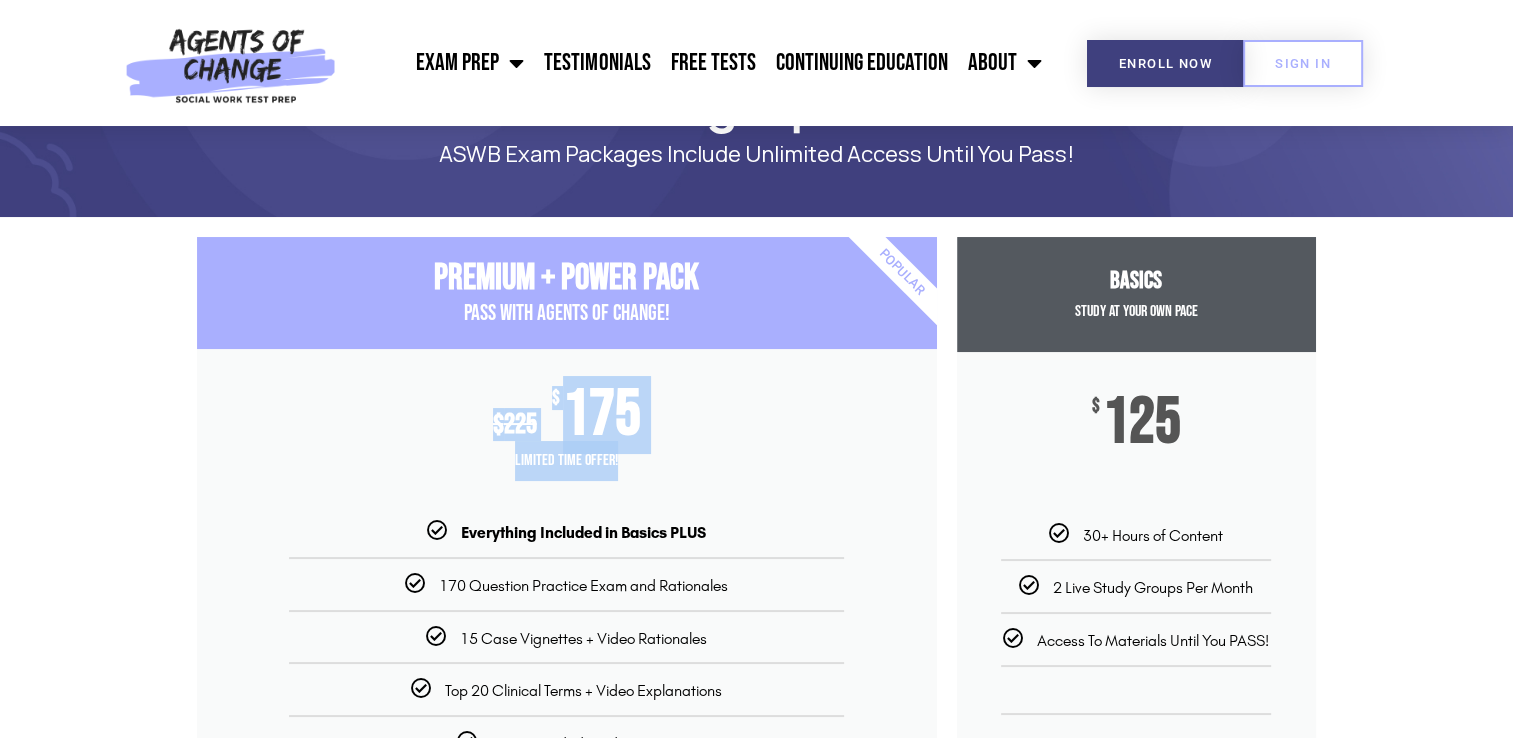 drag, startPoint x: 484, startPoint y: 426, endPoint x: 710, endPoint y: 430, distance: 226.0354 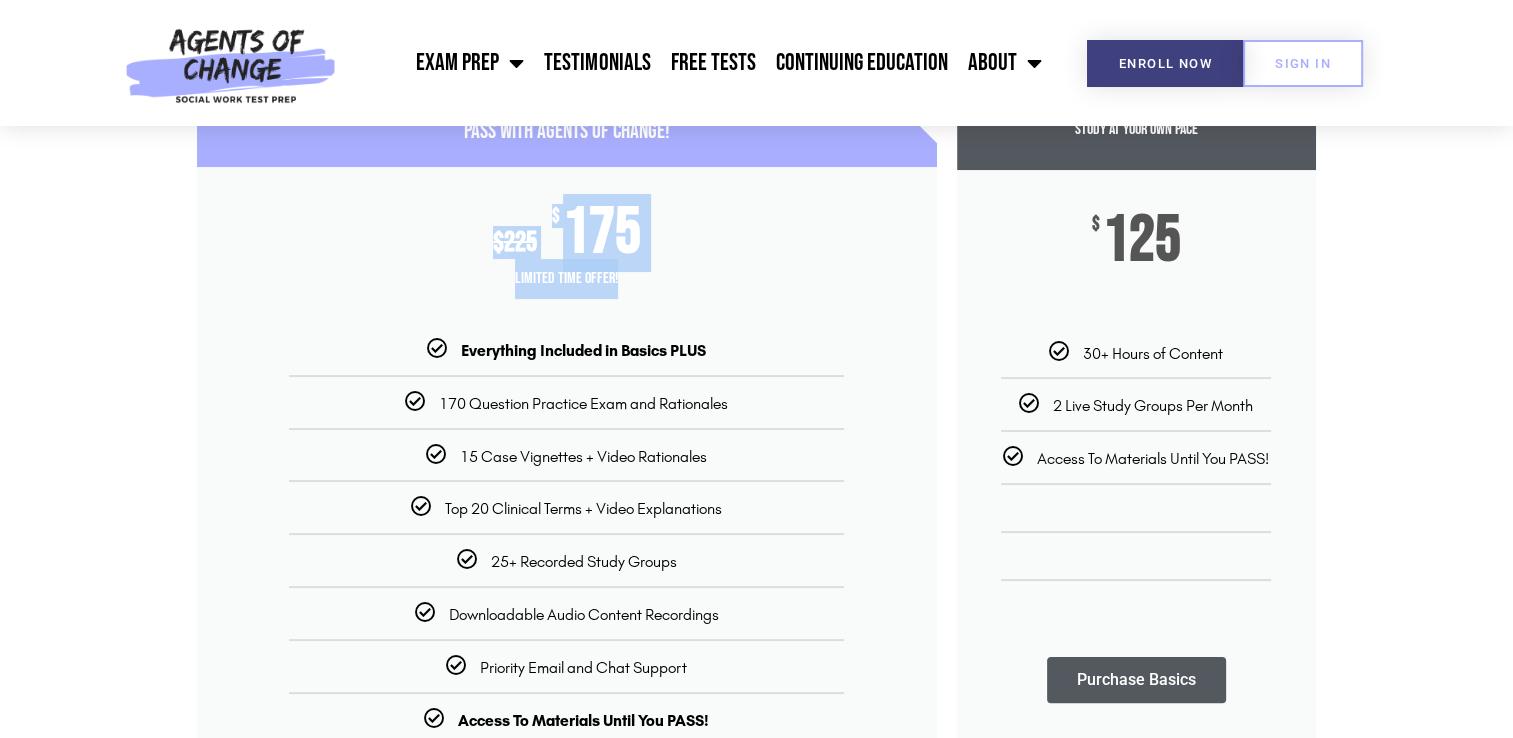 scroll, scrollTop: 300, scrollLeft: 0, axis: vertical 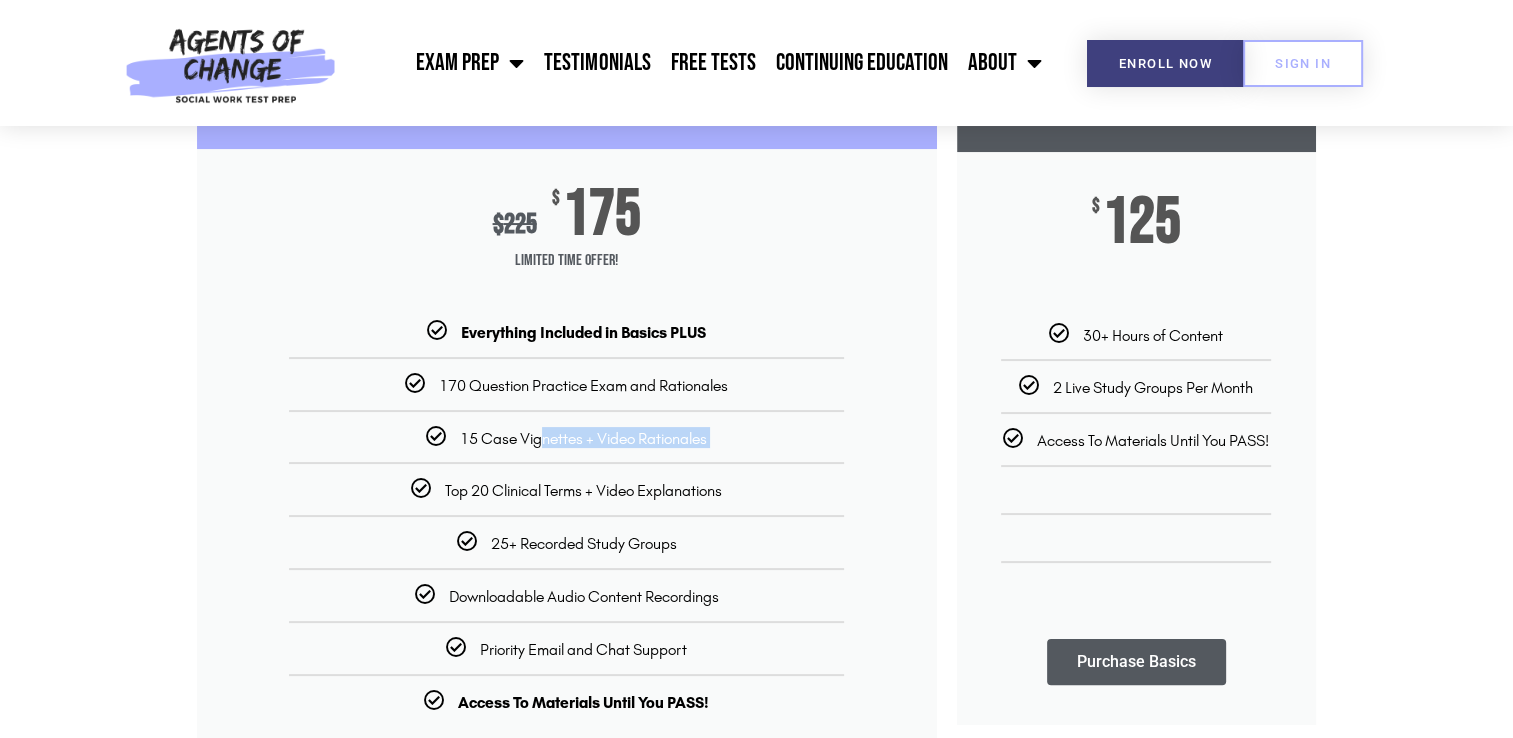 drag, startPoint x: 457, startPoint y: 442, endPoint x: 724, endPoint y: 462, distance: 267.74802 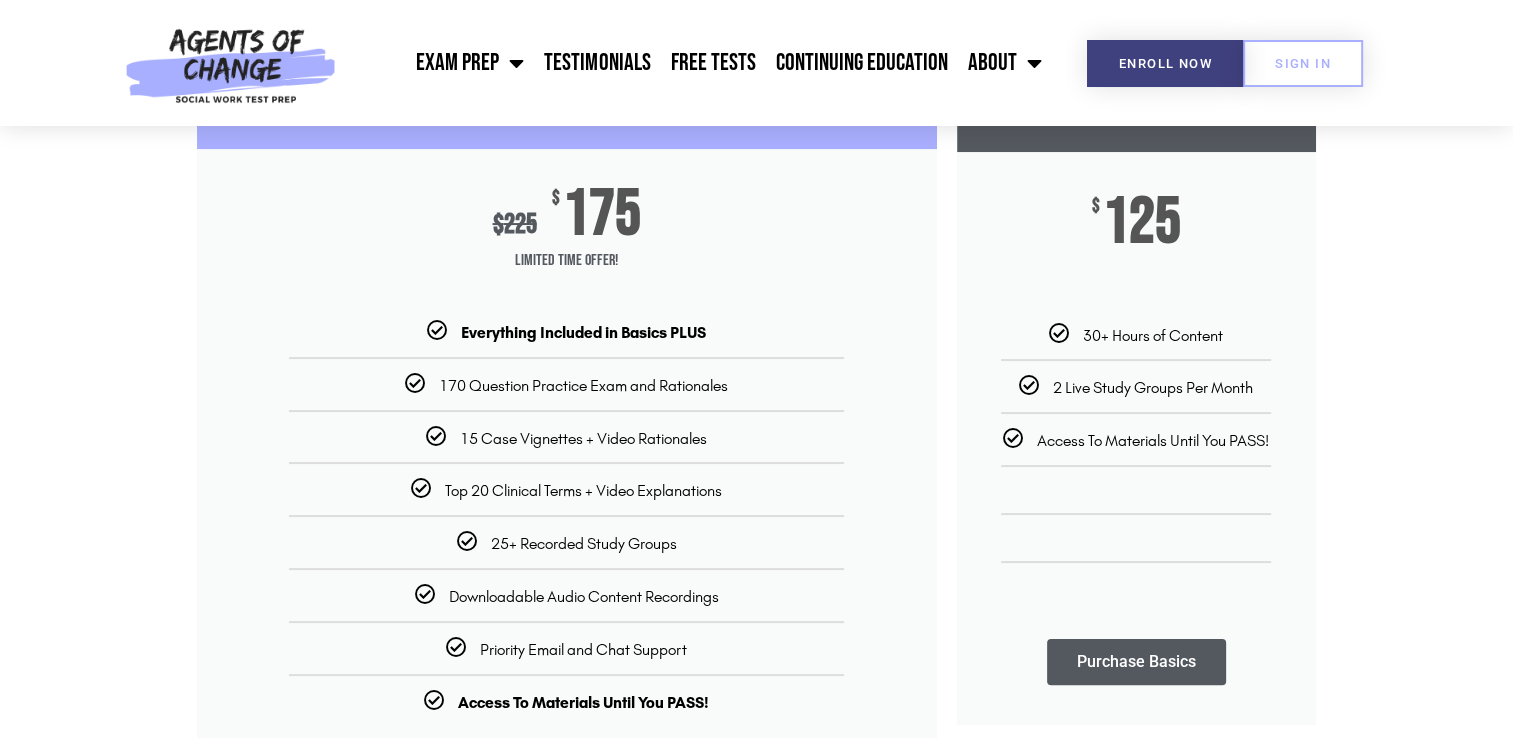 drag, startPoint x: 724, startPoint y: 462, endPoint x: 769, endPoint y: 494, distance: 55.21775 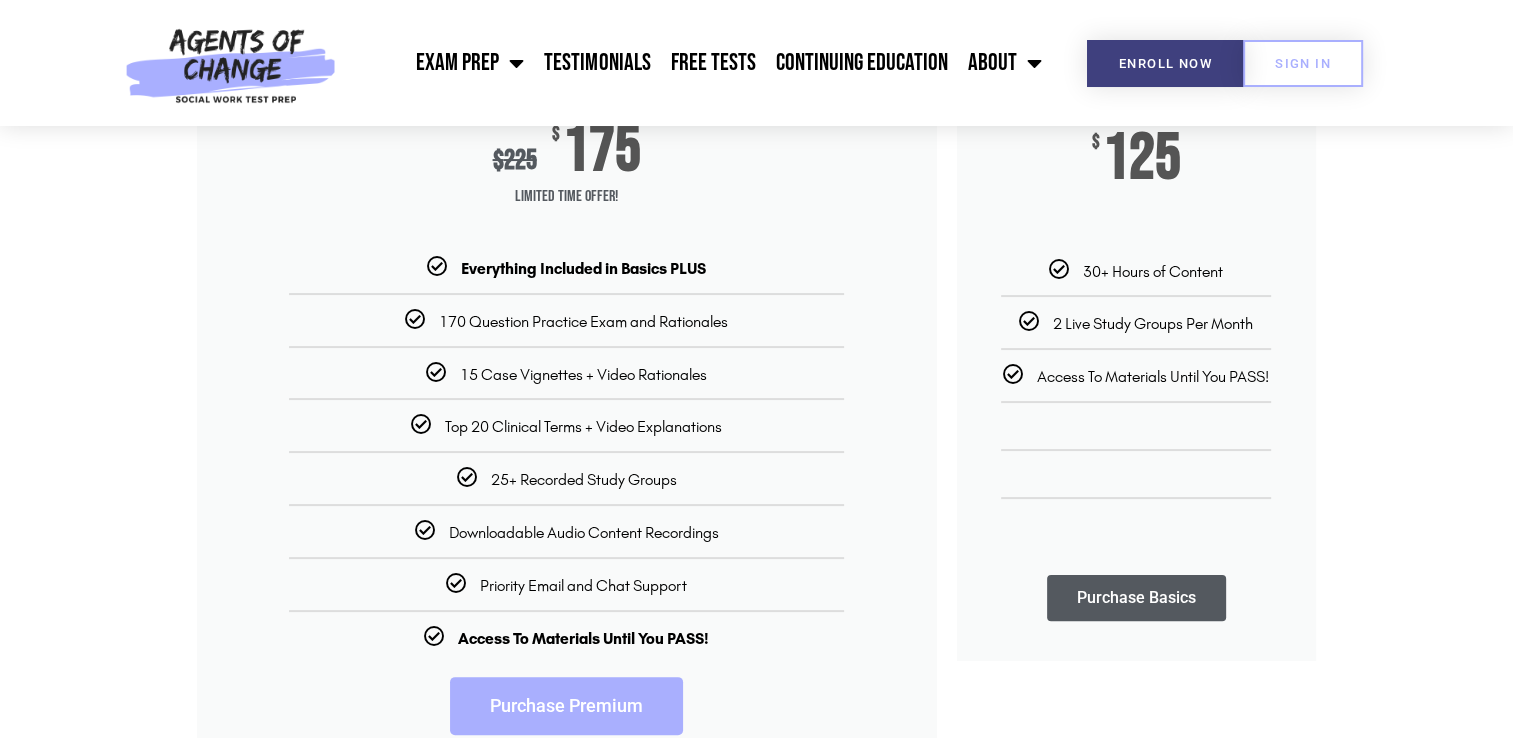 scroll, scrollTop: 400, scrollLeft: 0, axis: vertical 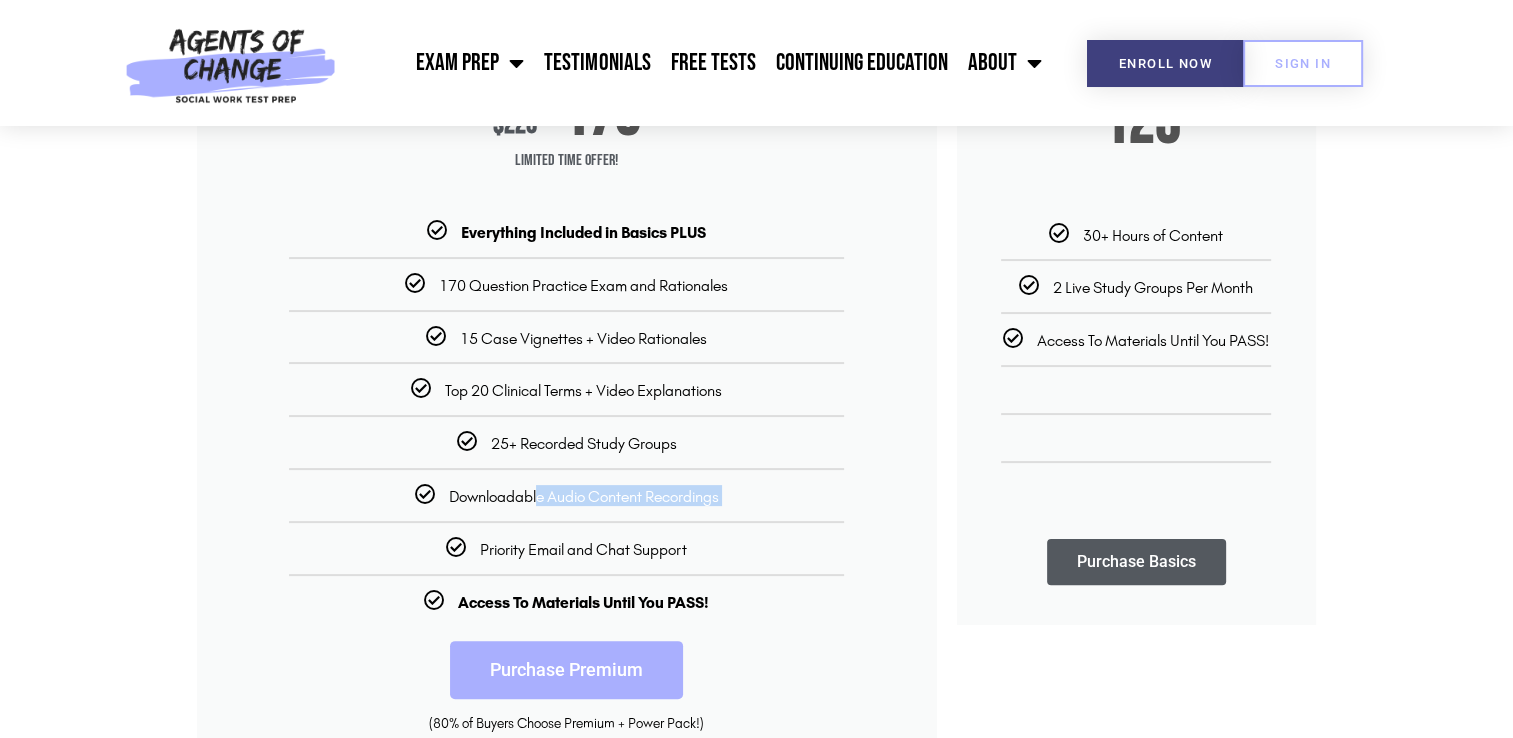 drag, startPoint x: 446, startPoint y: 495, endPoint x: 790, endPoint y: 506, distance: 344.17584 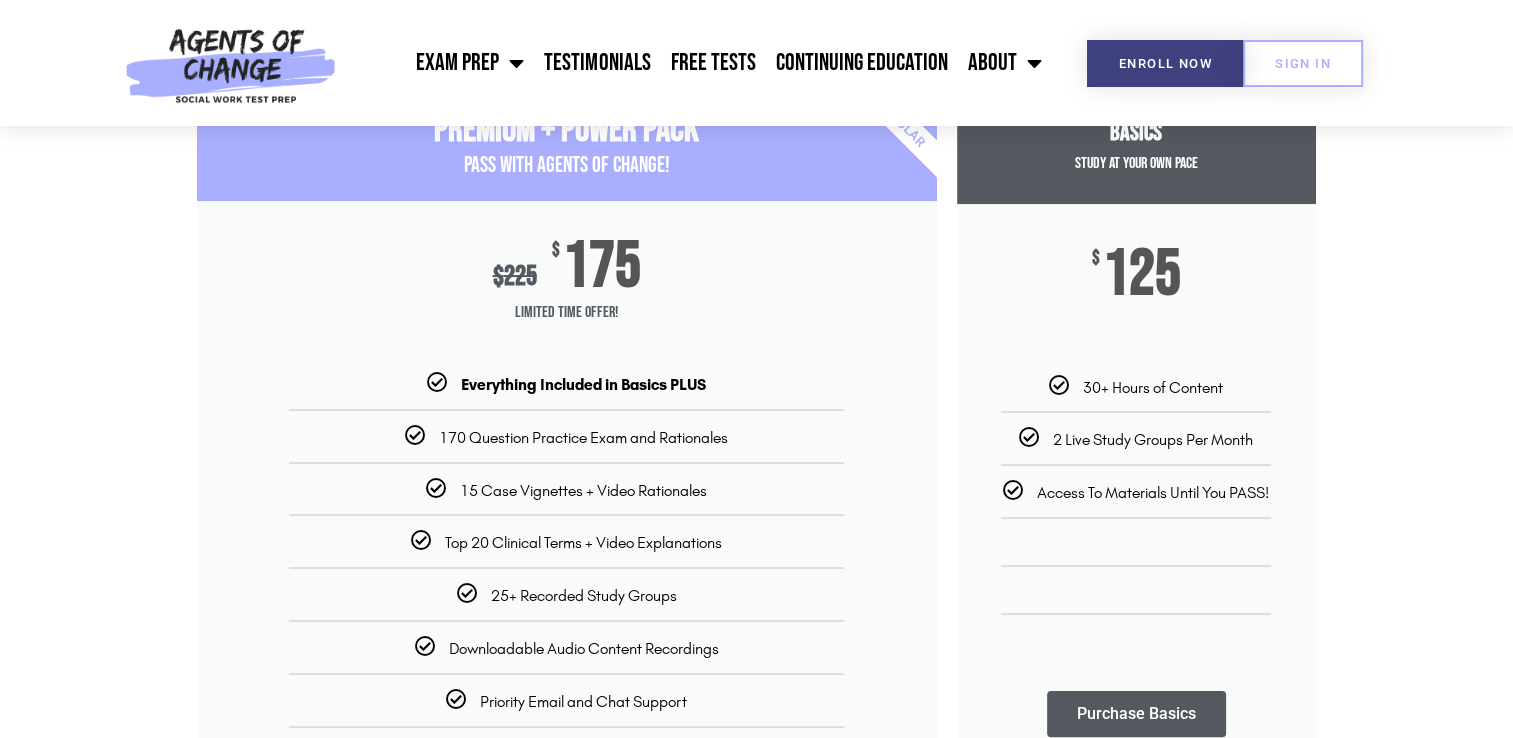 scroll, scrollTop: 0, scrollLeft: 0, axis: both 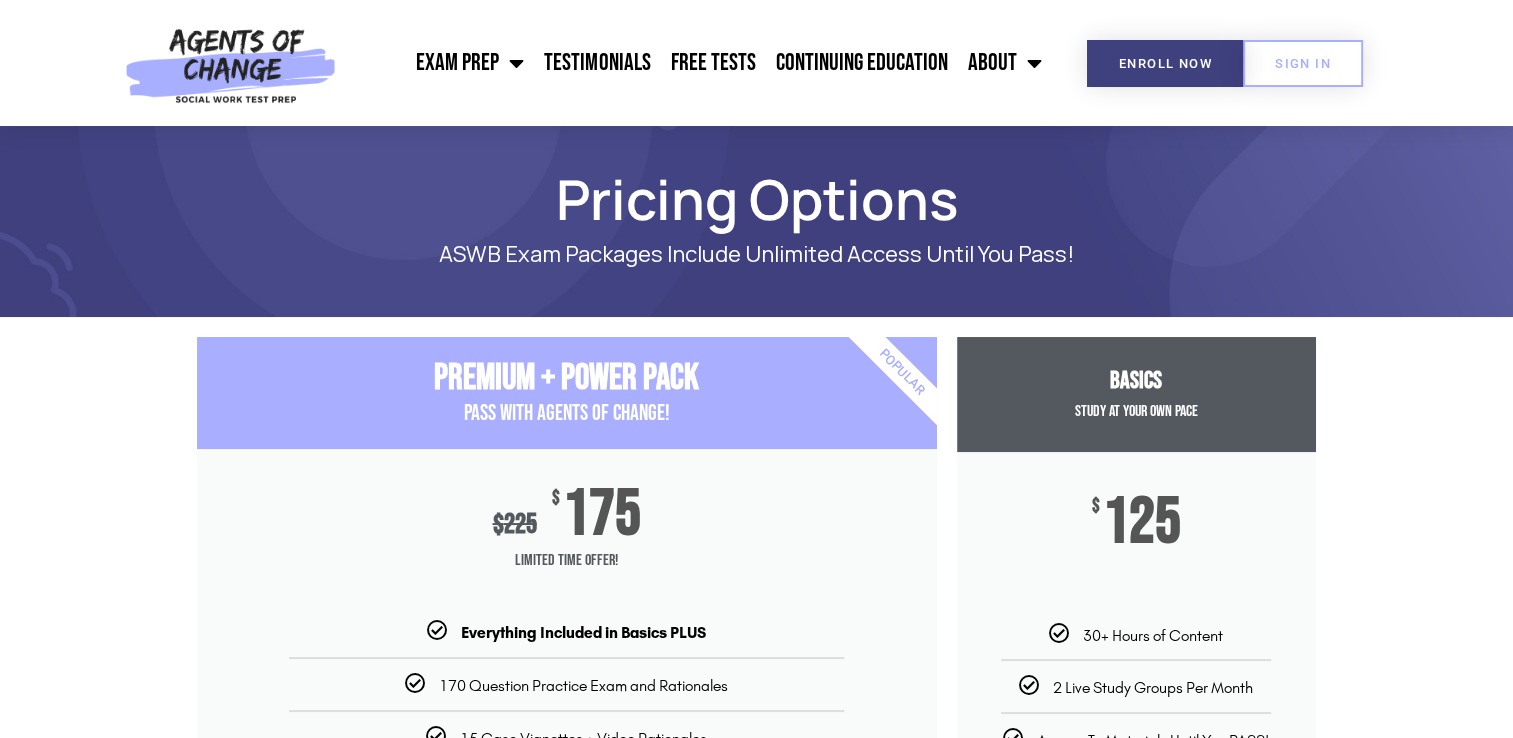 drag, startPoint x: 563, startPoint y: 518, endPoint x: 662, endPoint y: 514, distance: 99.08077 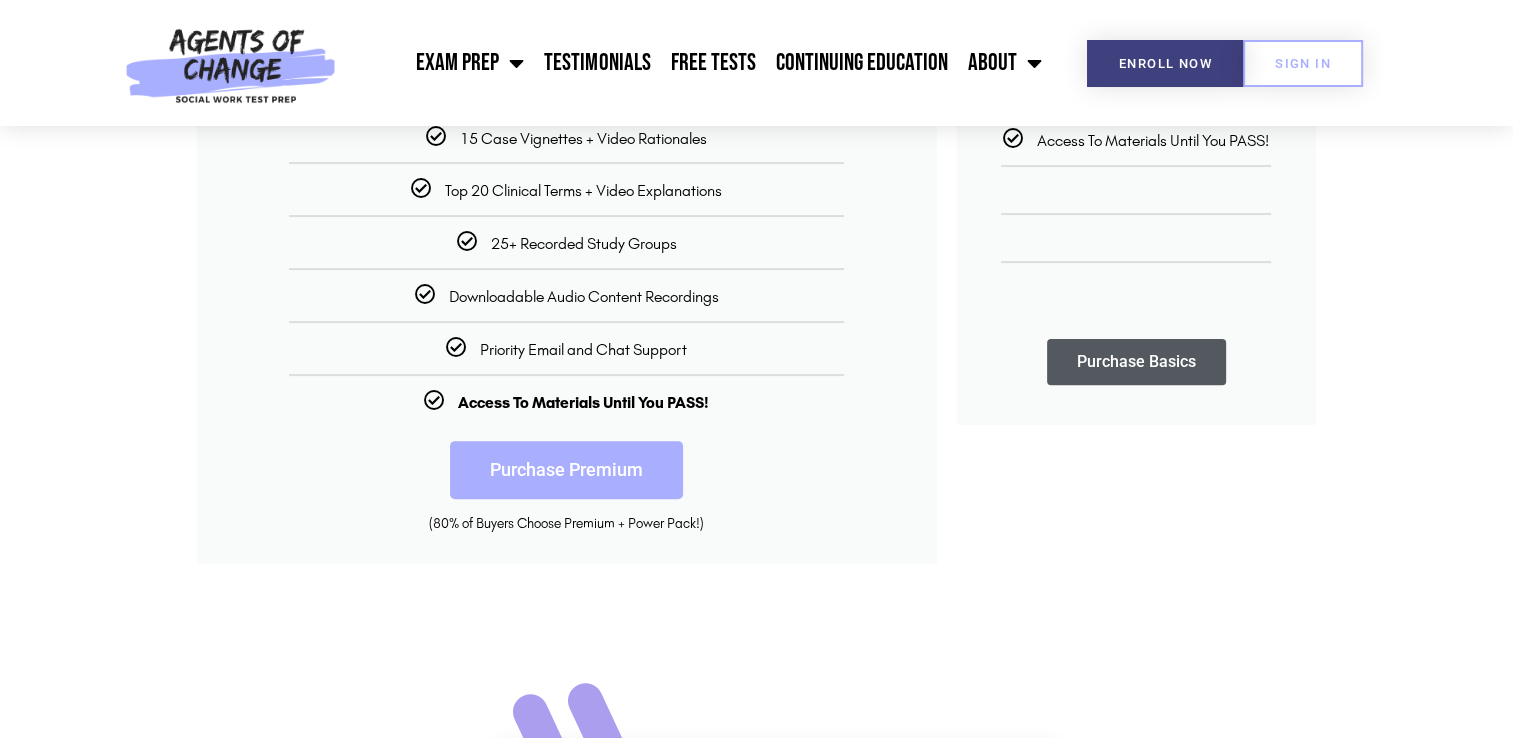 scroll, scrollTop: 500, scrollLeft: 0, axis: vertical 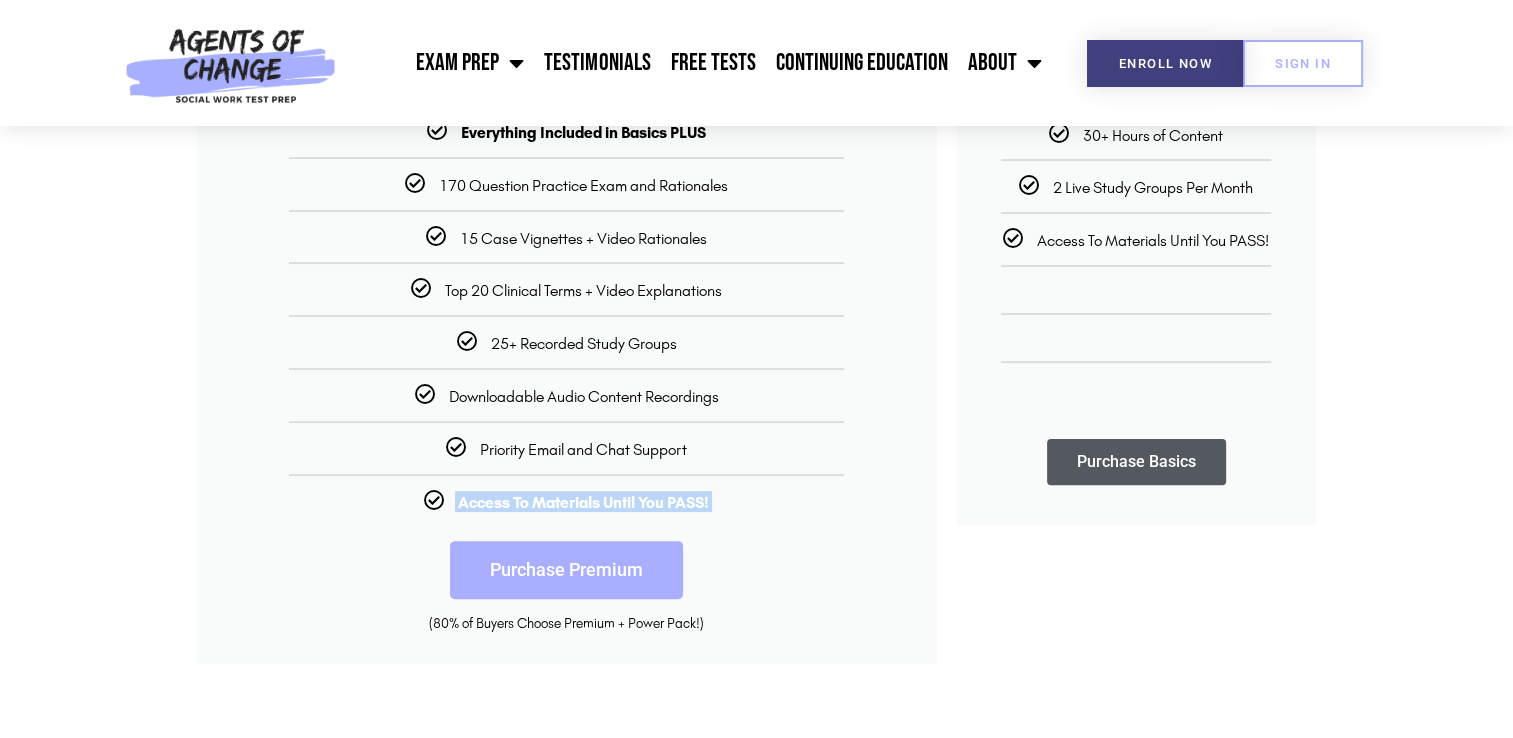 drag, startPoint x: 444, startPoint y: 501, endPoint x: 672, endPoint y: 522, distance: 228.96506 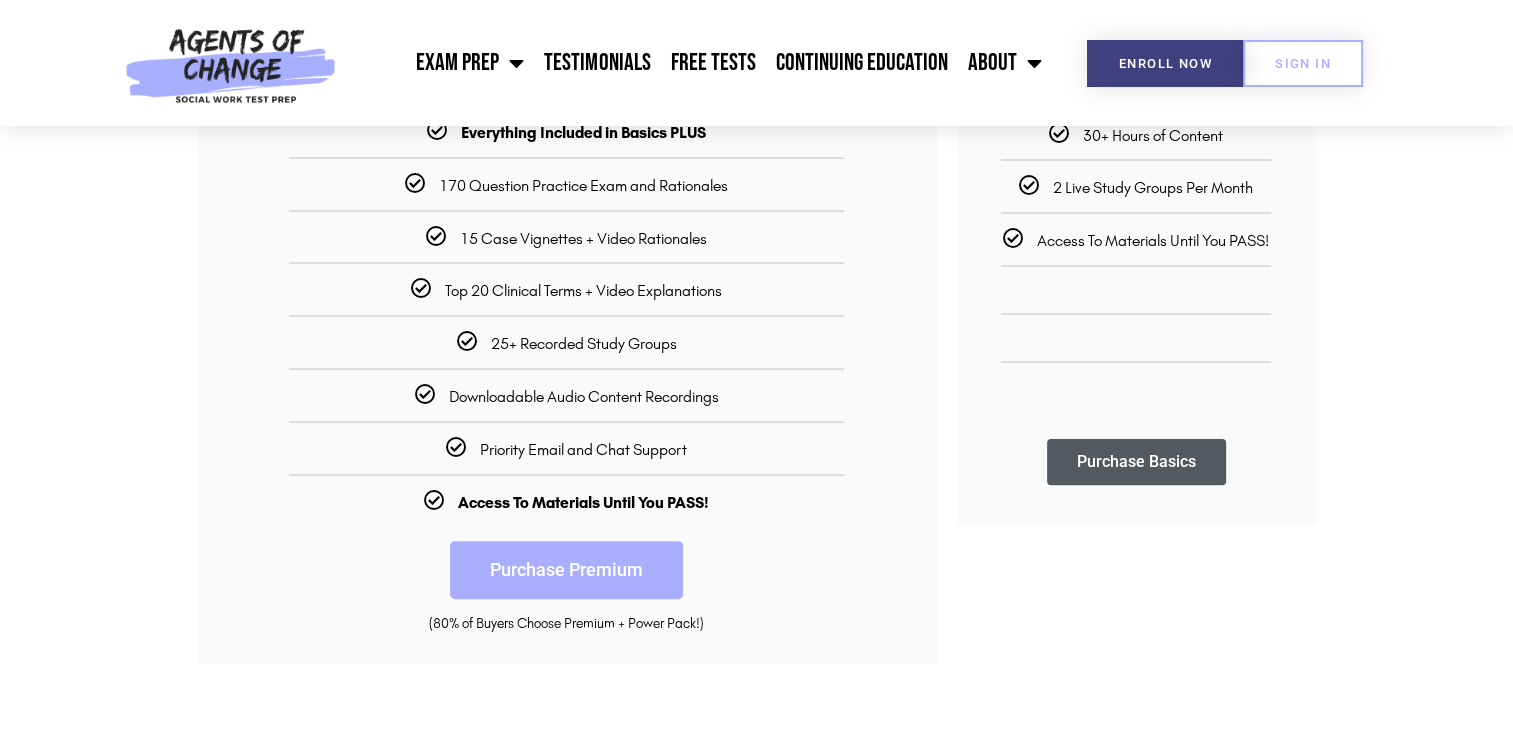 drag, startPoint x: 672, startPoint y: 522, endPoint x: 756, endPoint y: 515, distance: 84.29116 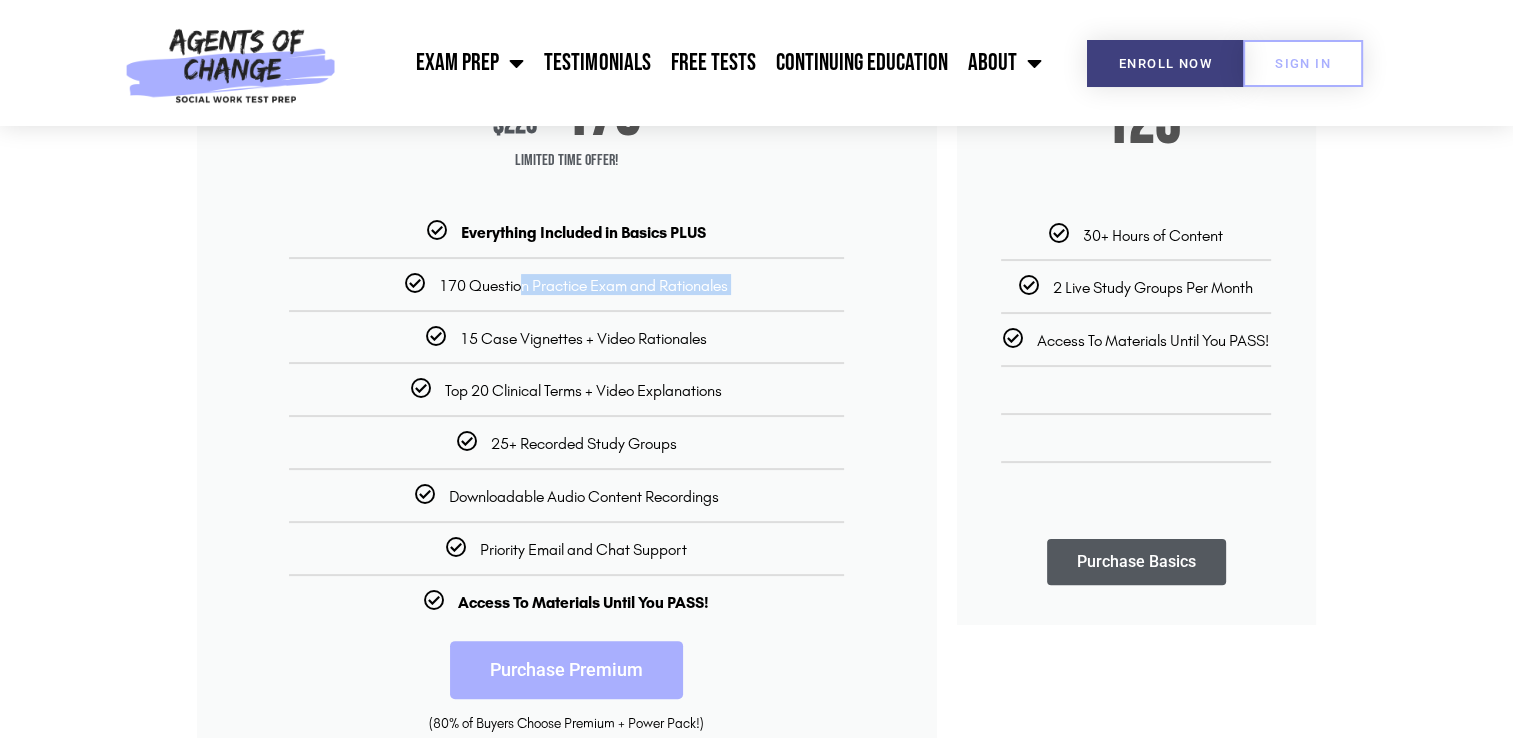 drag, startPoint x: 435, startPoint y: 282, endPoint x: 753, endPoint y: 298, distance: 318.40225 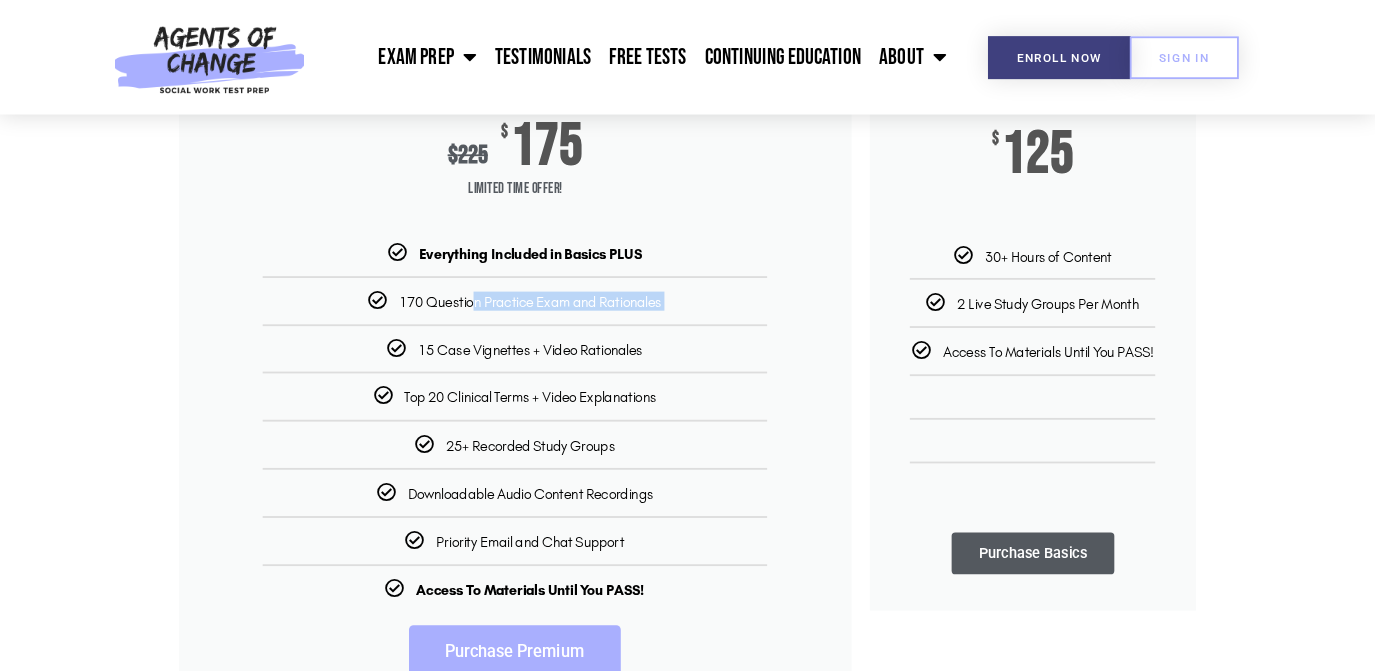 scroll, scrollTop: 400, scrollLeft: 0, axis: vertical 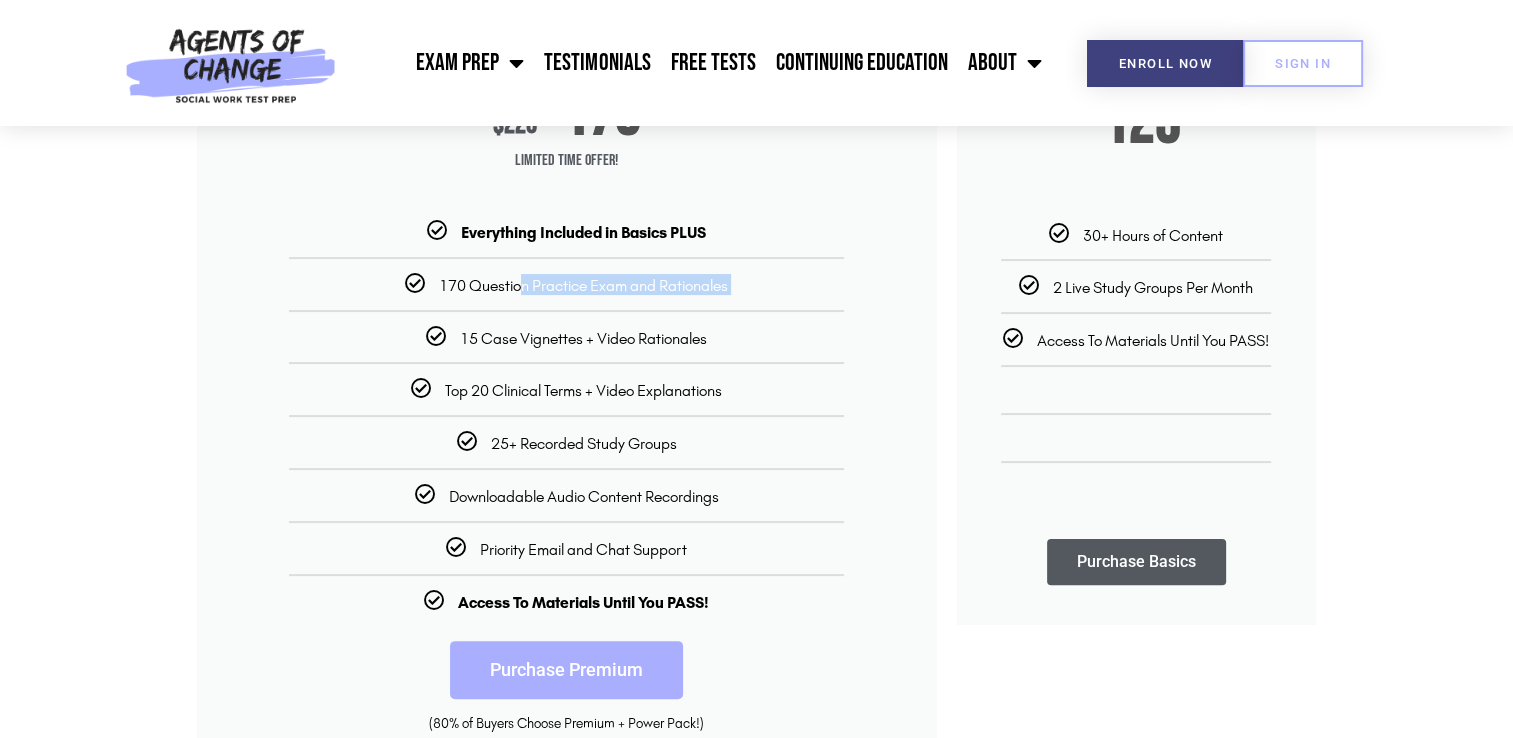 drag, startPoint x: 443, startPoint y: 392, endPoint x: 744, endPoint y: 391, distance: 301.00165 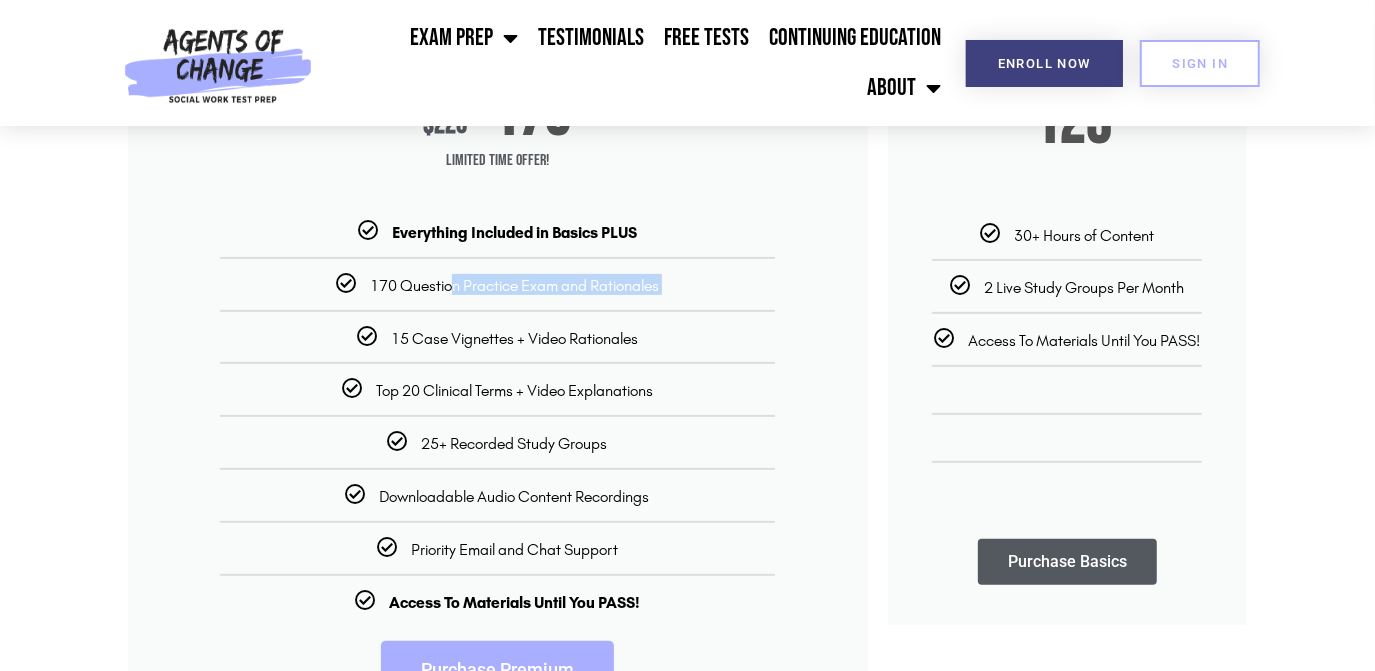 drag, startPoint x: 1426, startPoint y: 2, endPoint x: 851, endPoint y: 382, distance: 689.2206 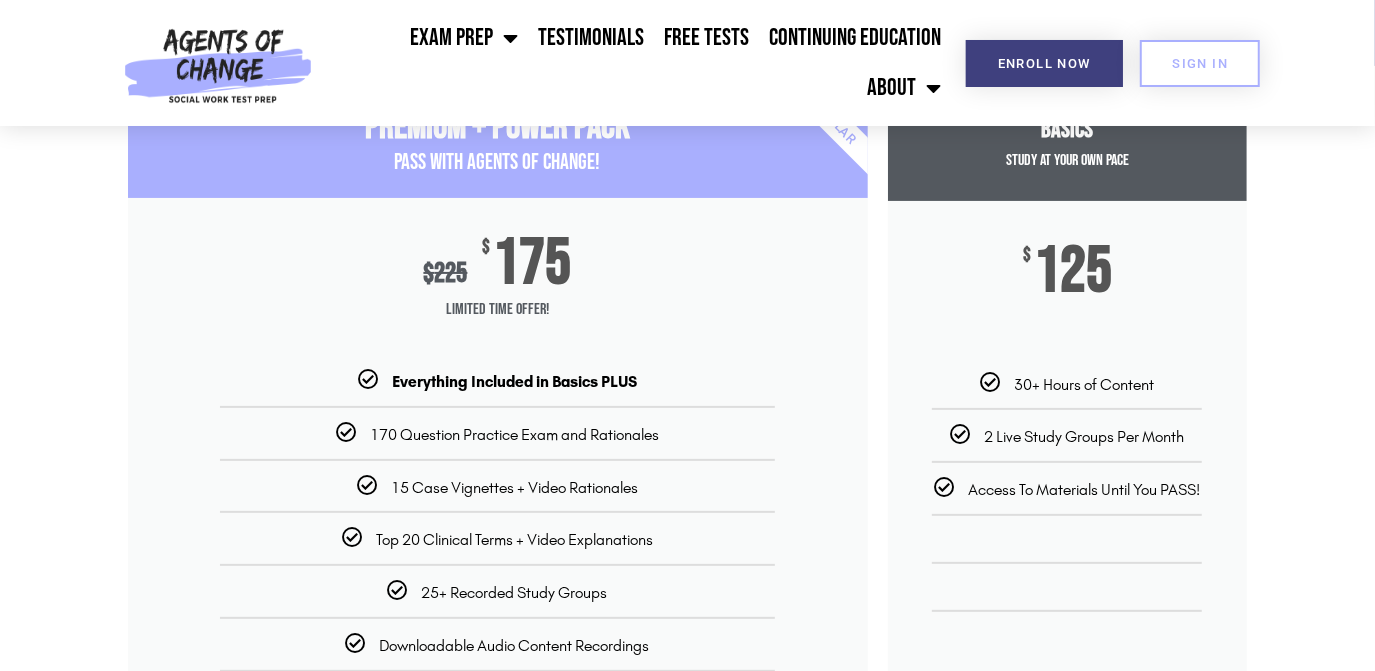 scroll, scrollTop: 218, scrollLeft: 0, axis: vertical 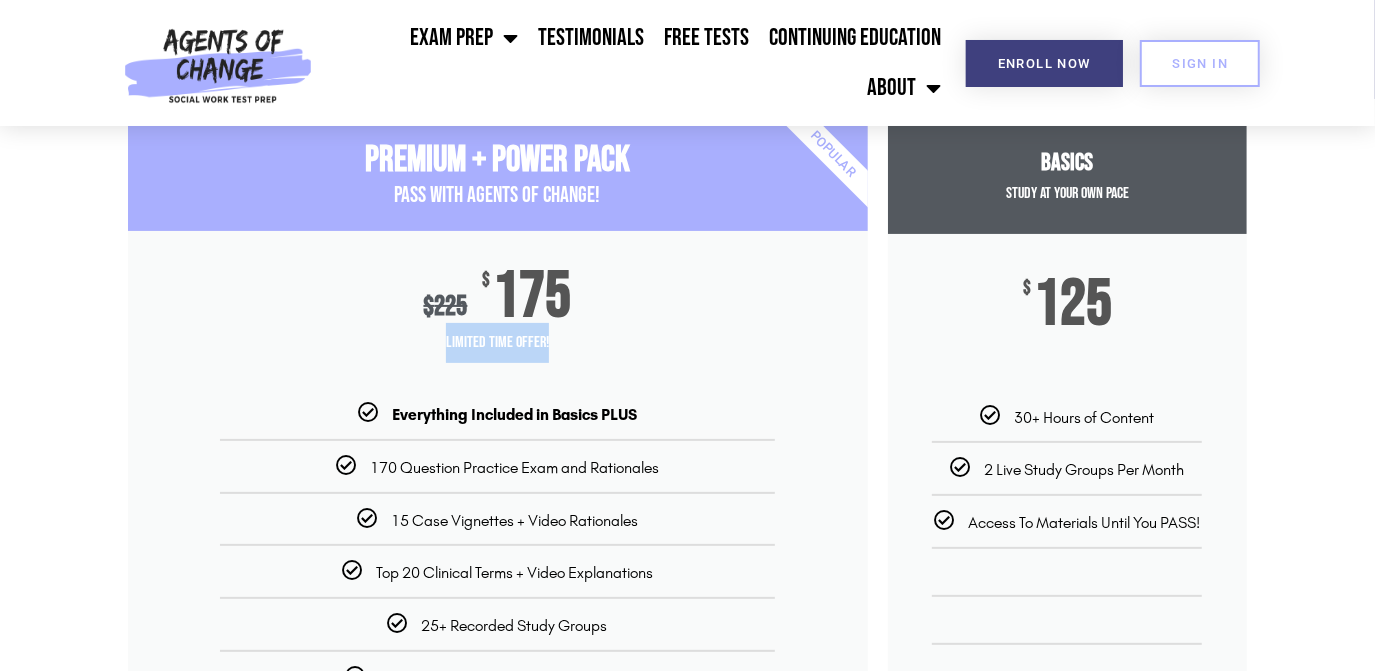drag, startPoint x: 610, startPoint y: 304, endPoint x: 392, endPoint y: 310, distance: 218.08255 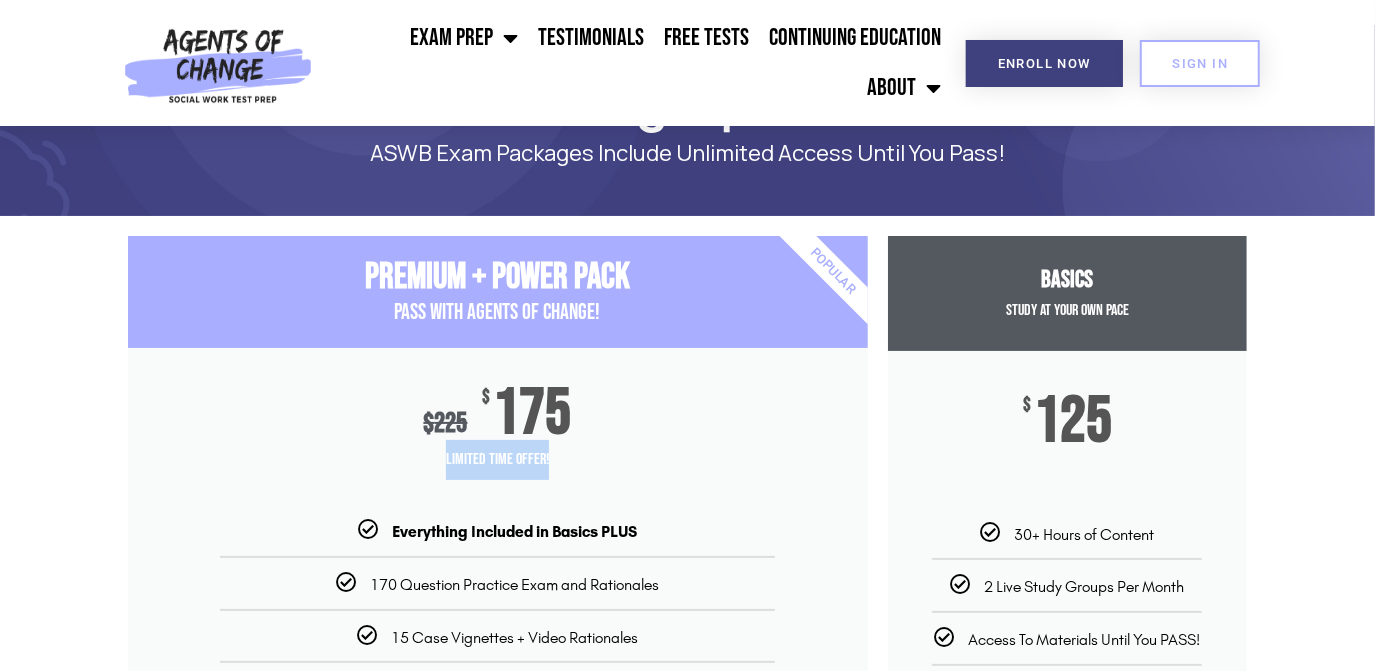 scroll, scrollTop: 90, scrollLeft: 0, axis: vertical 